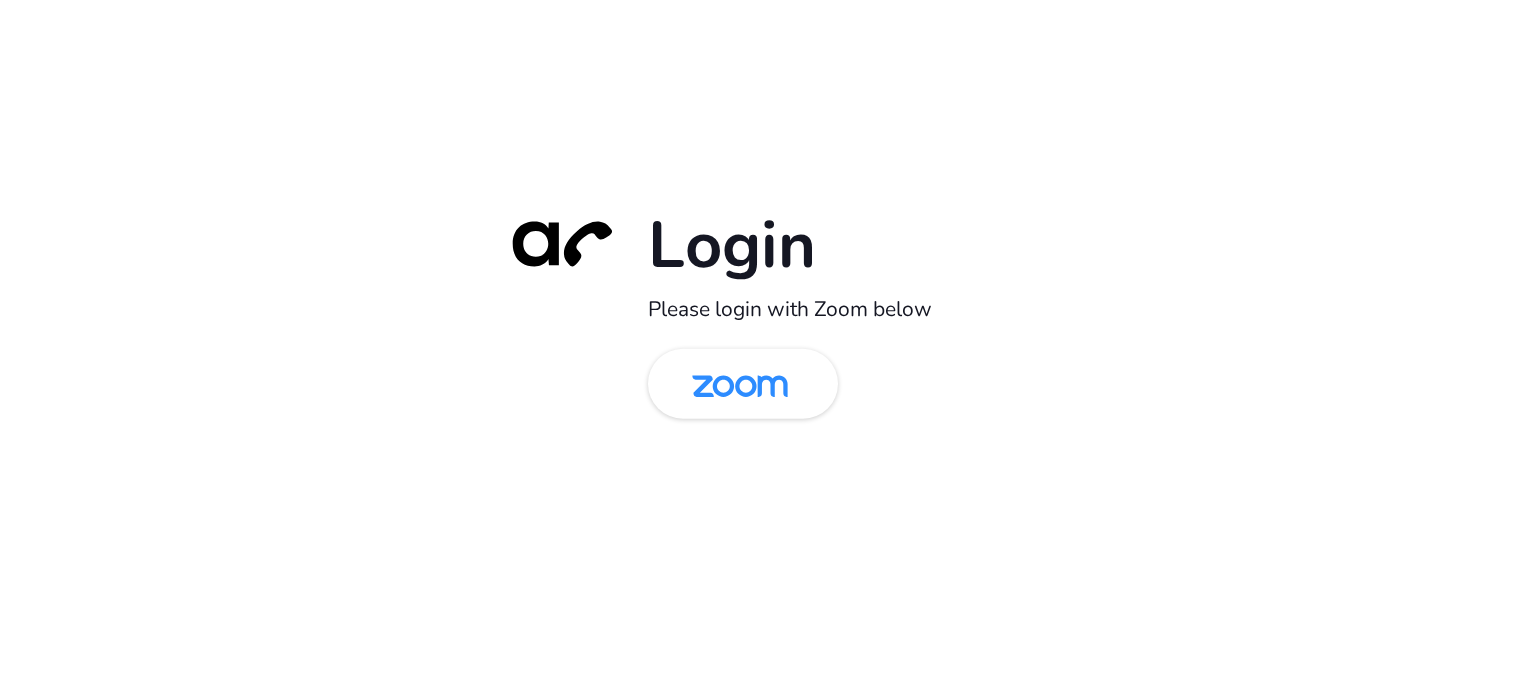 scroll, scrollTop: 0, scrollLeft: 0, axis: both 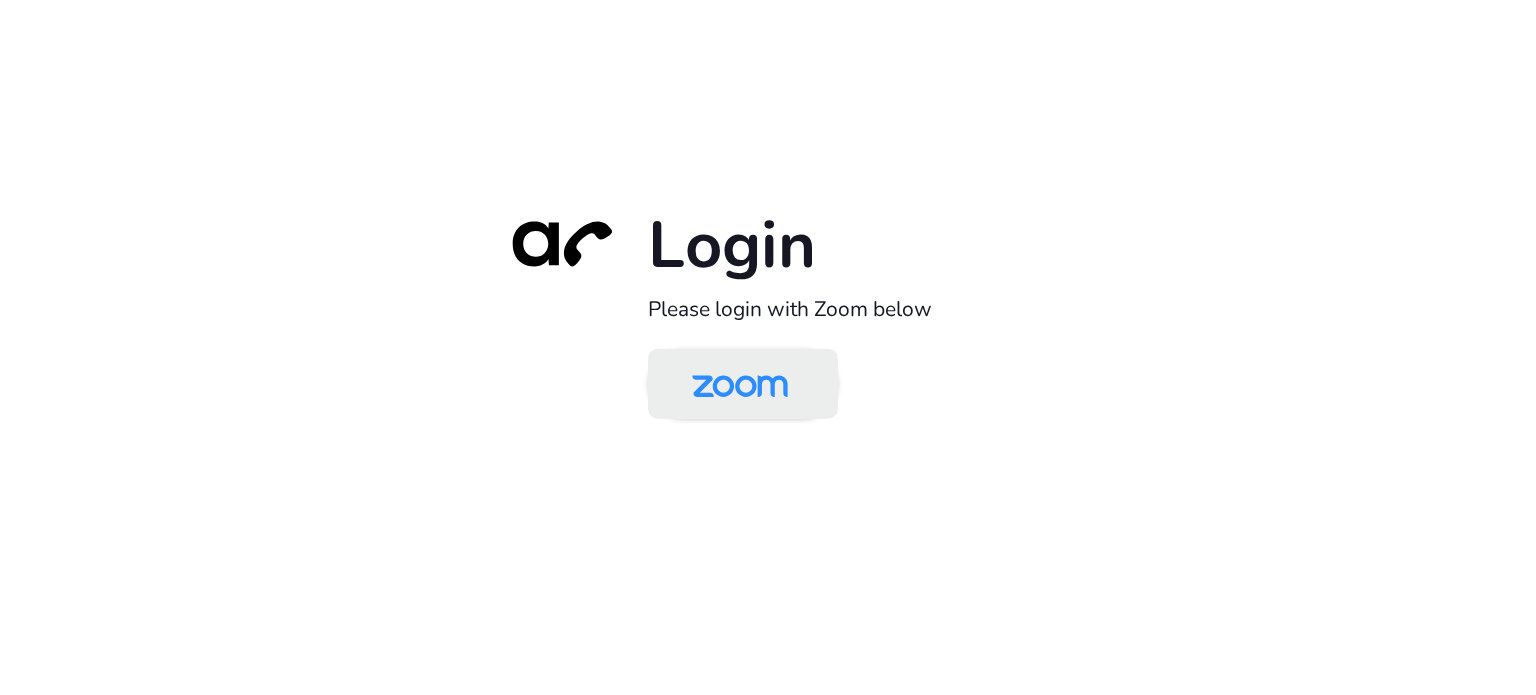 click at bounding box center [740, 385] 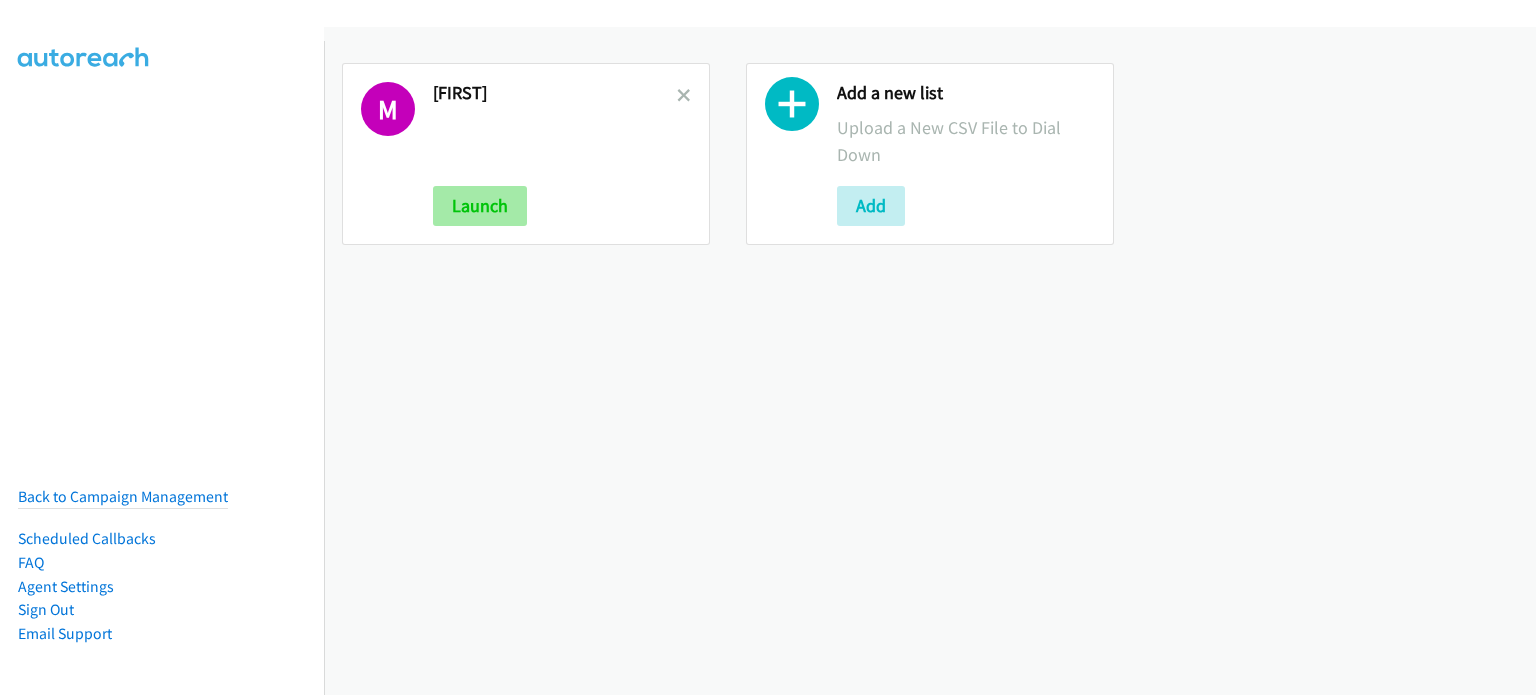 scroll, scrollTop: 0, scrollLeft: 0, axis: both 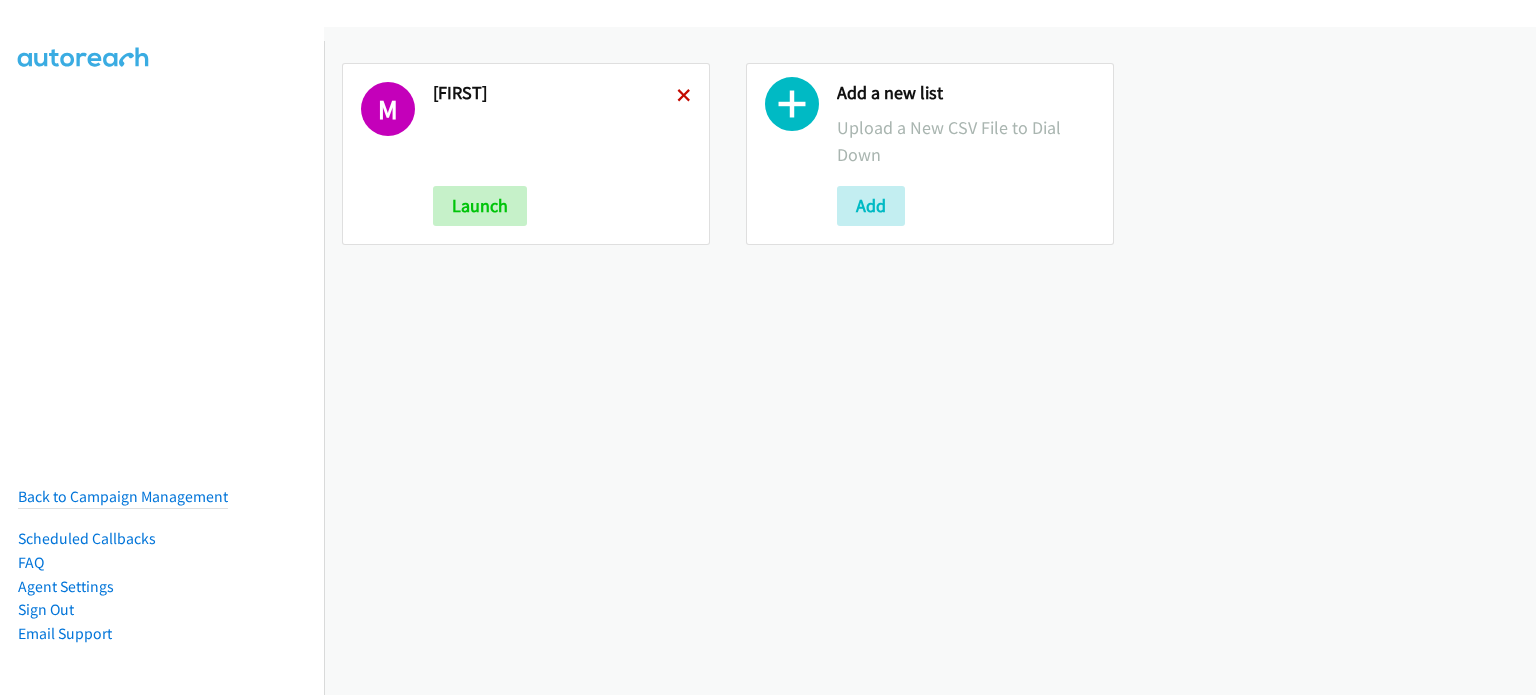 drag, startPoint x: 682, startPoint y: 97, endPoint x: 712, endPoint y: 95, distance: 30.066593 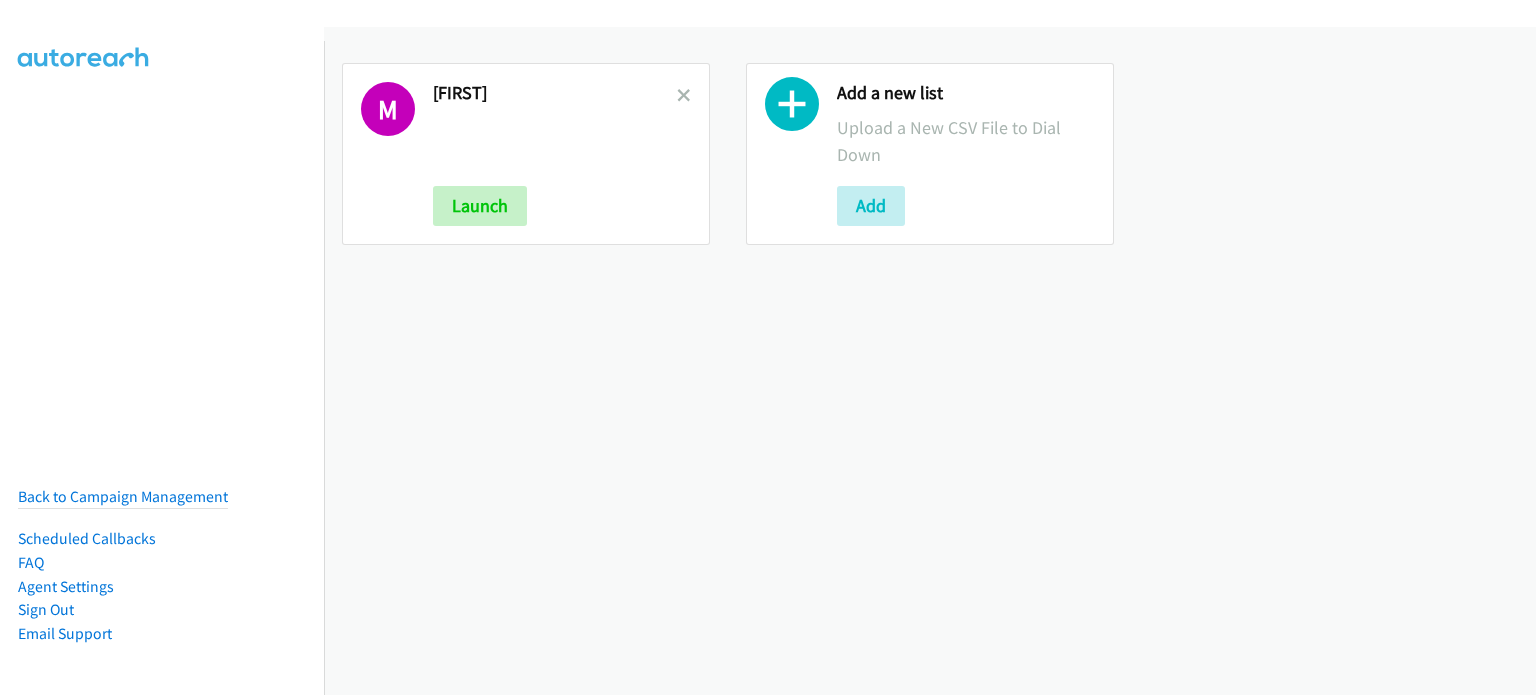 click at bounding box center [684, 97] 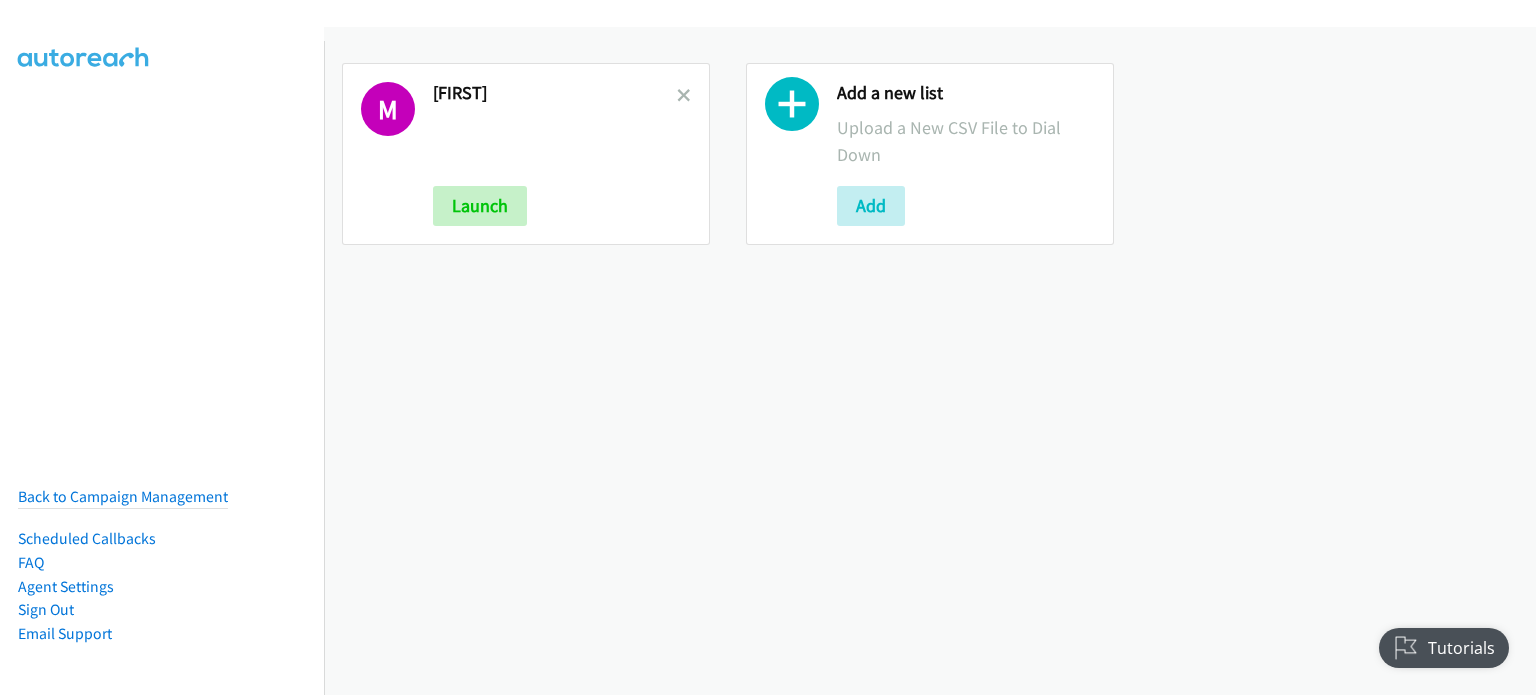 scroll, scrollTop: 0, scrollLeft: 0, axis: both 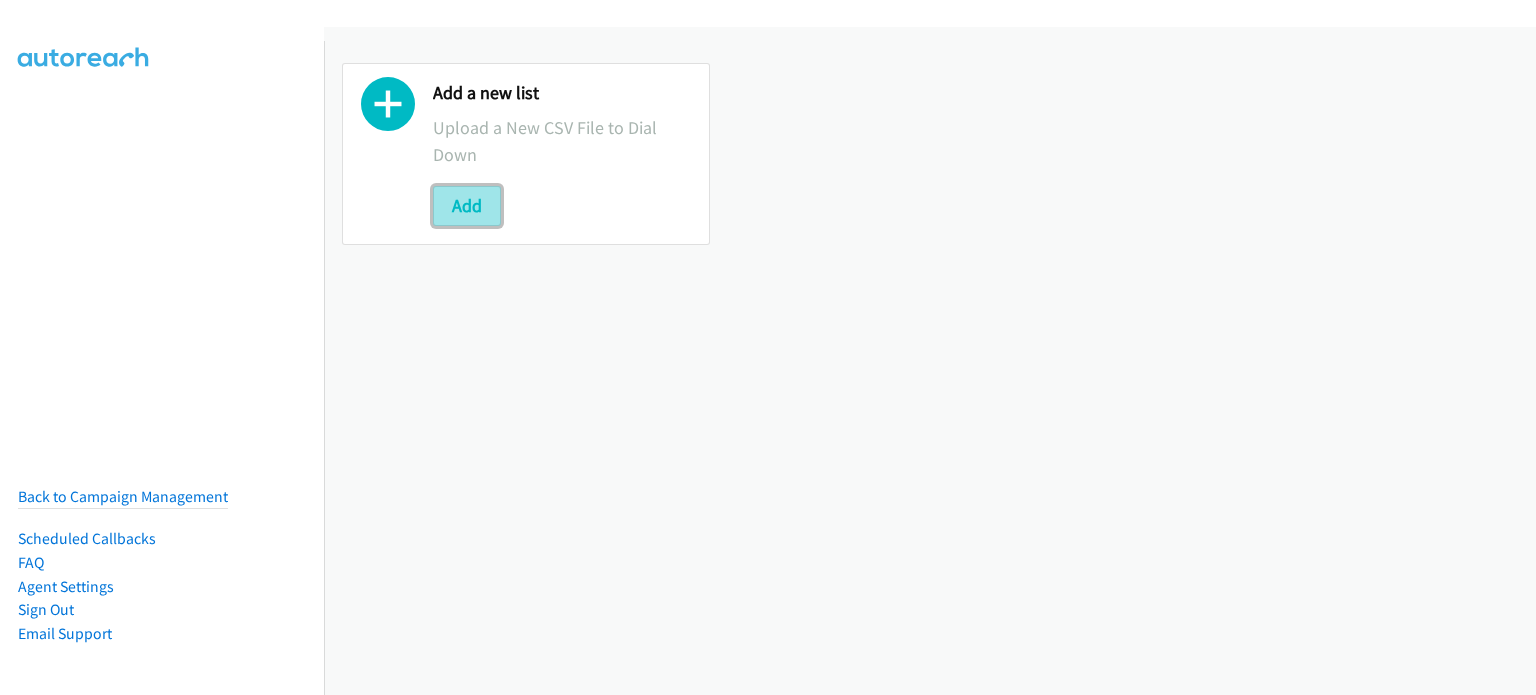 click on "Add" at bounding box center [467, 206] 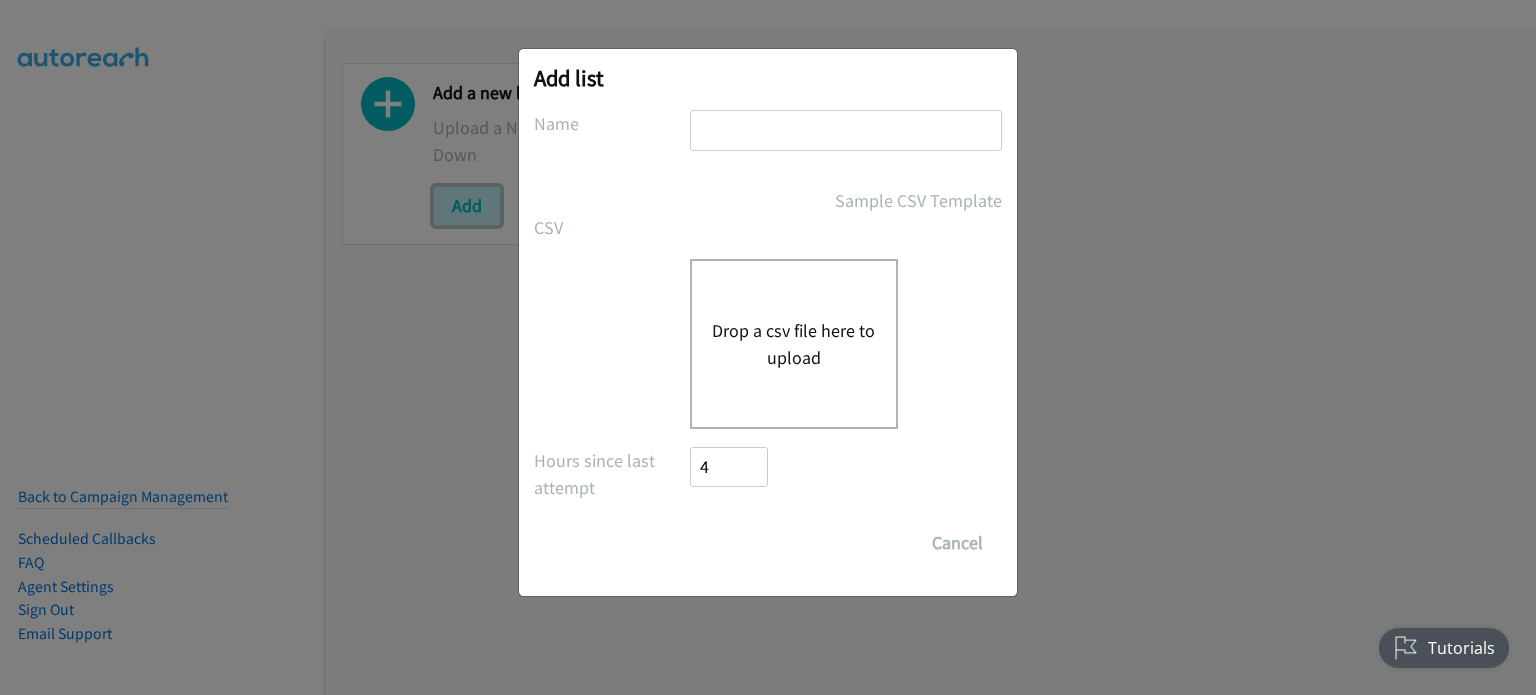 scroll, scrollTop: 0, scrollLeft: 0, axis: both 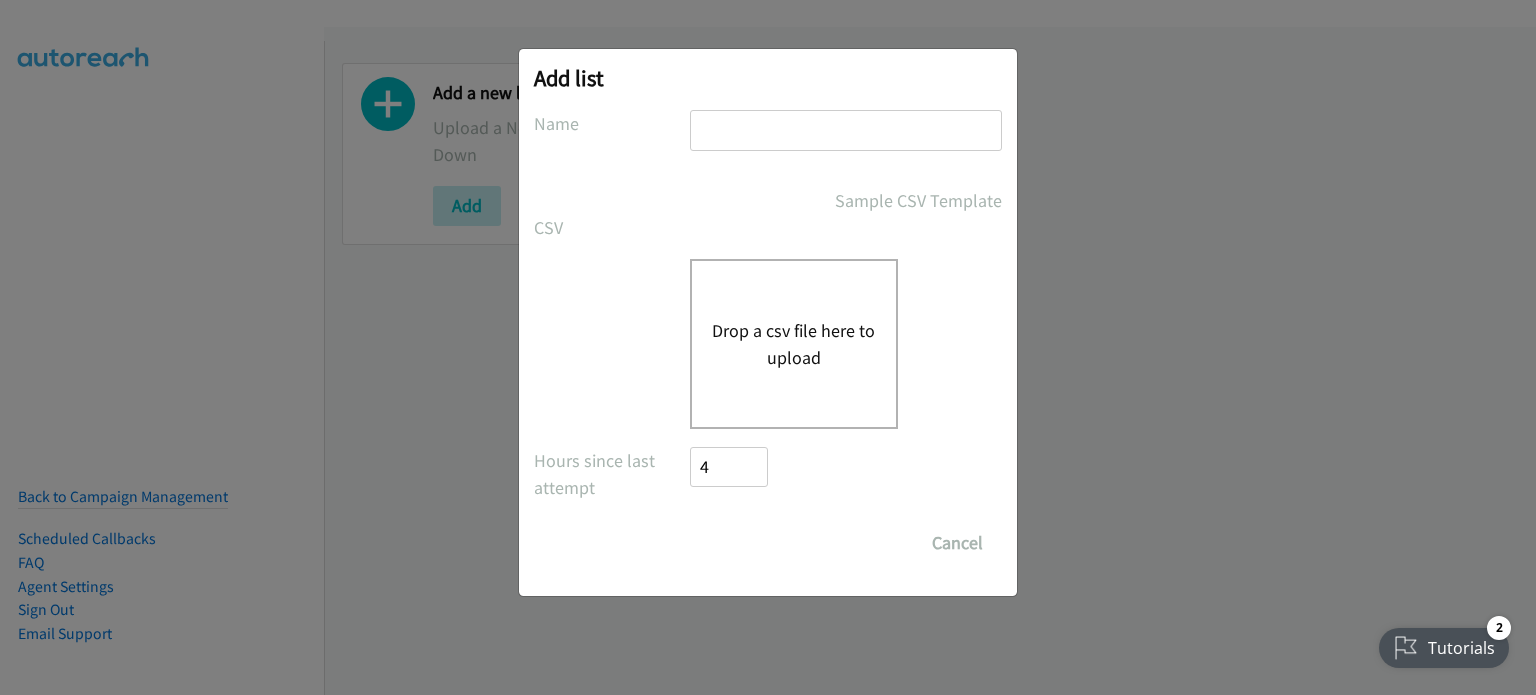 click at bounding box center [846, 130] 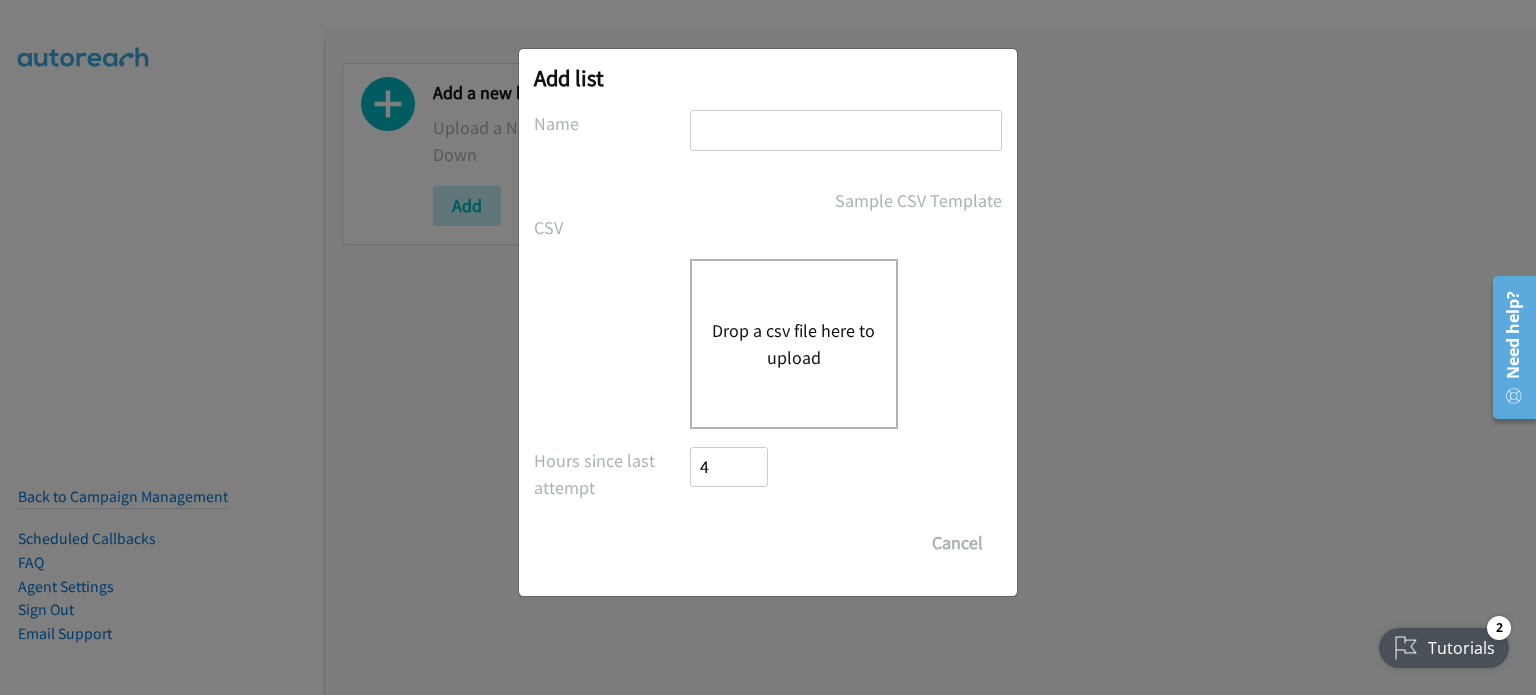 type on "mary" 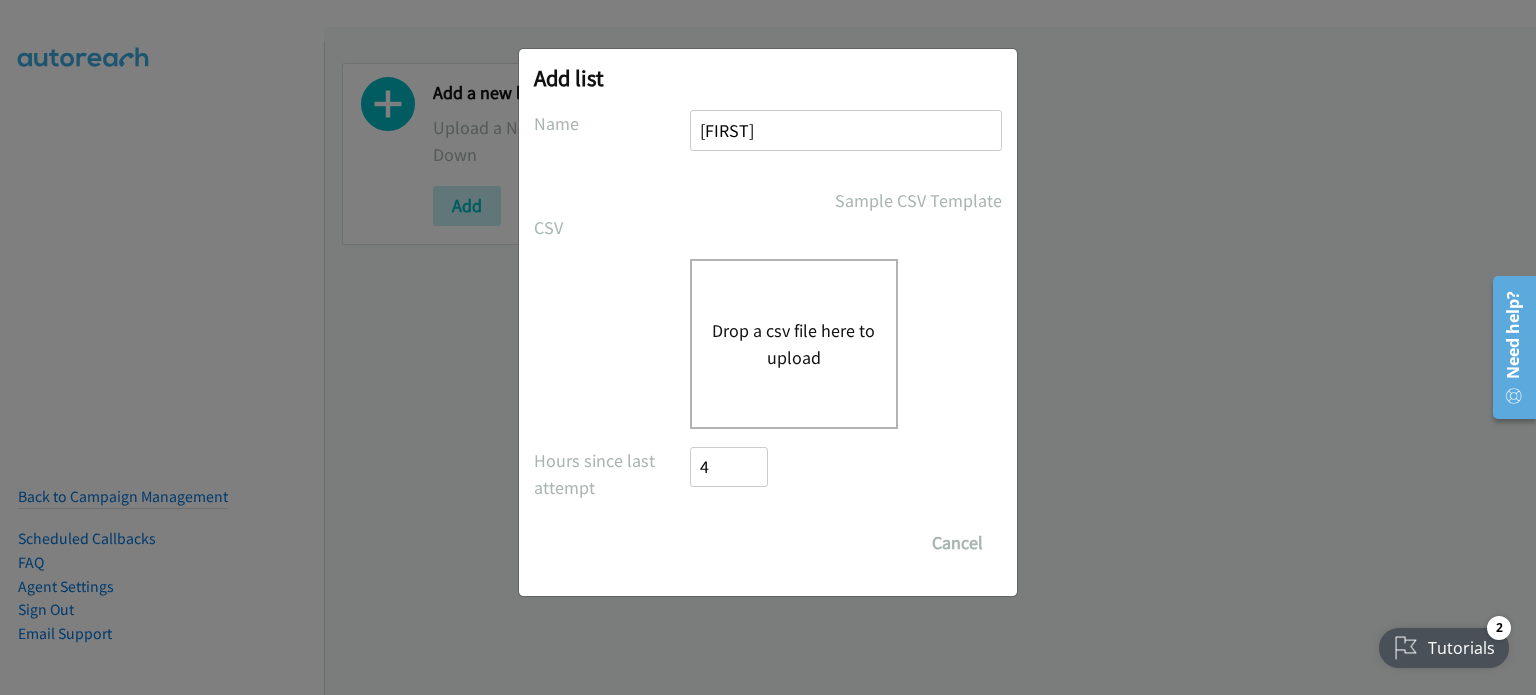 click on "Drop a csv file here to upload" at bounding box center (794, 344) 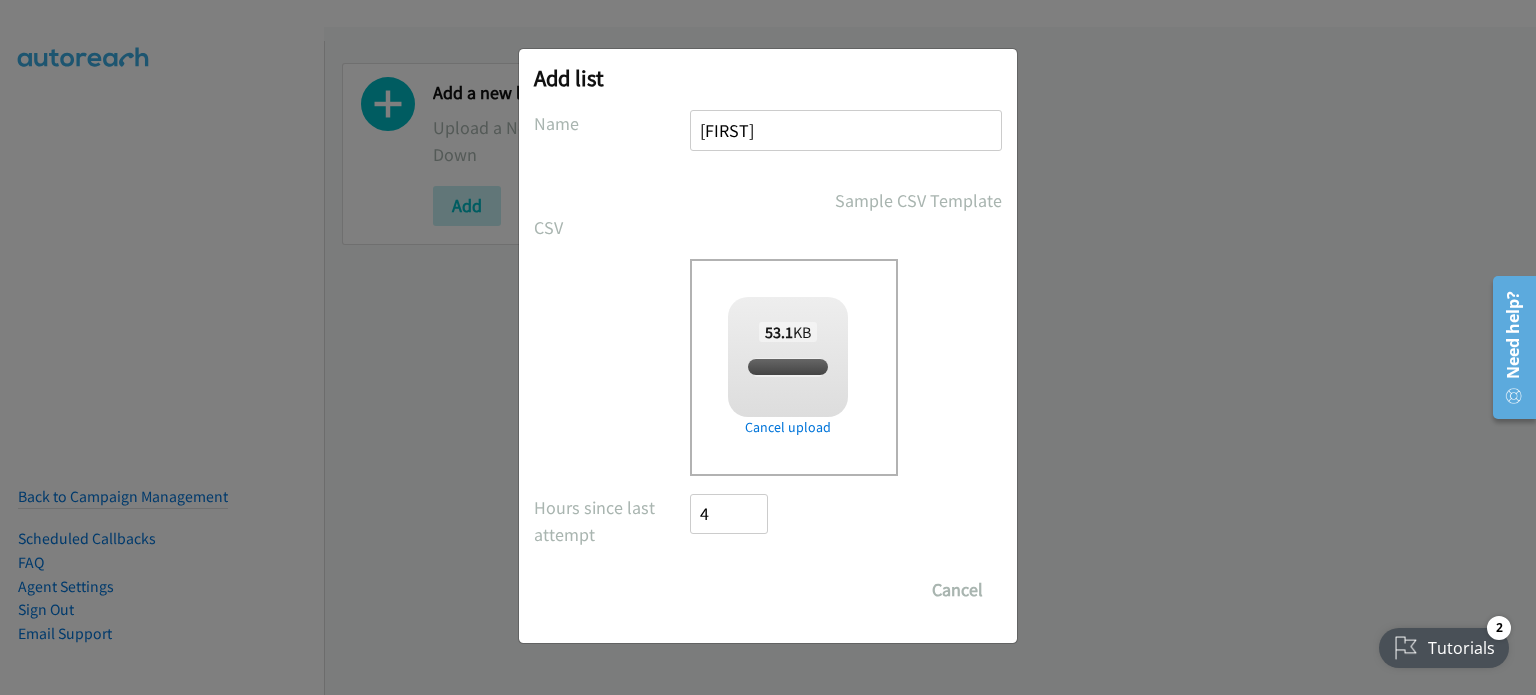 checkbox on "true" 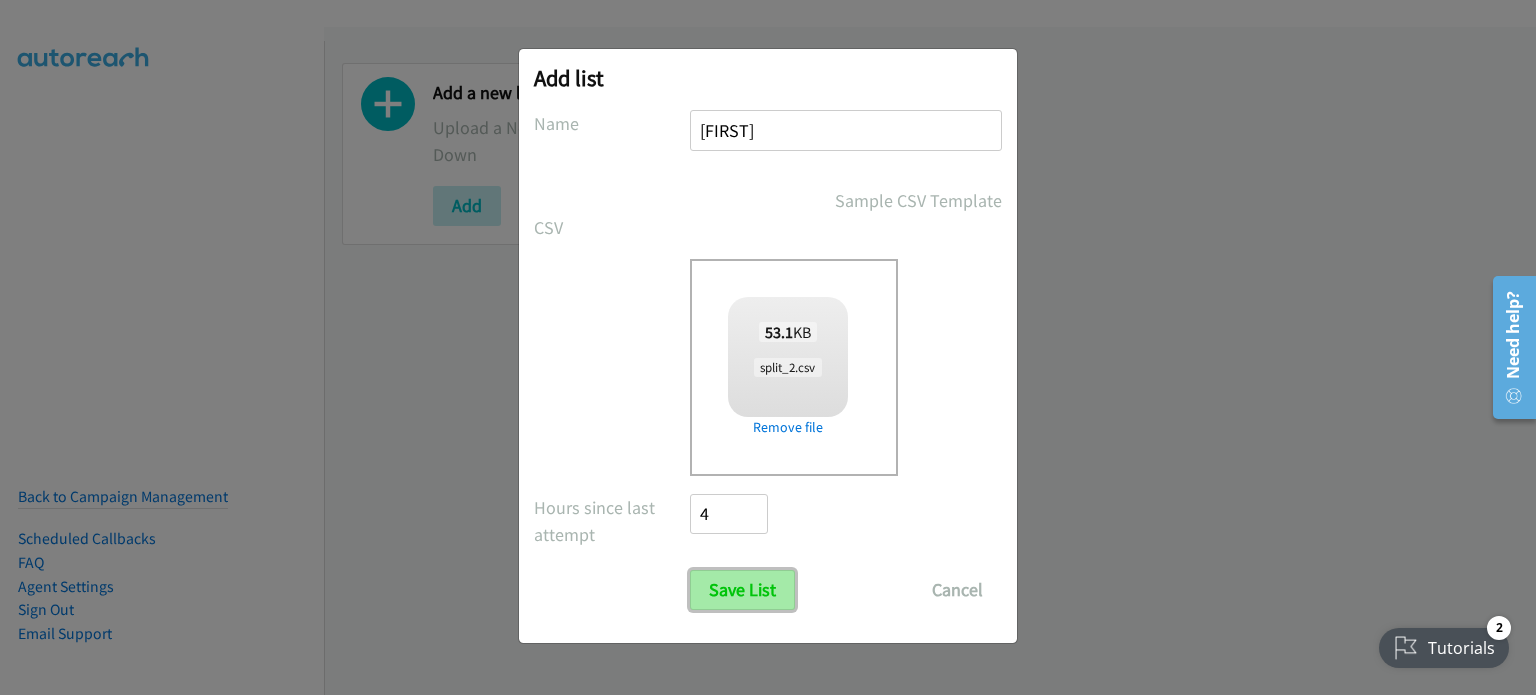 click on "Save List" at bounding box center (742, 590) 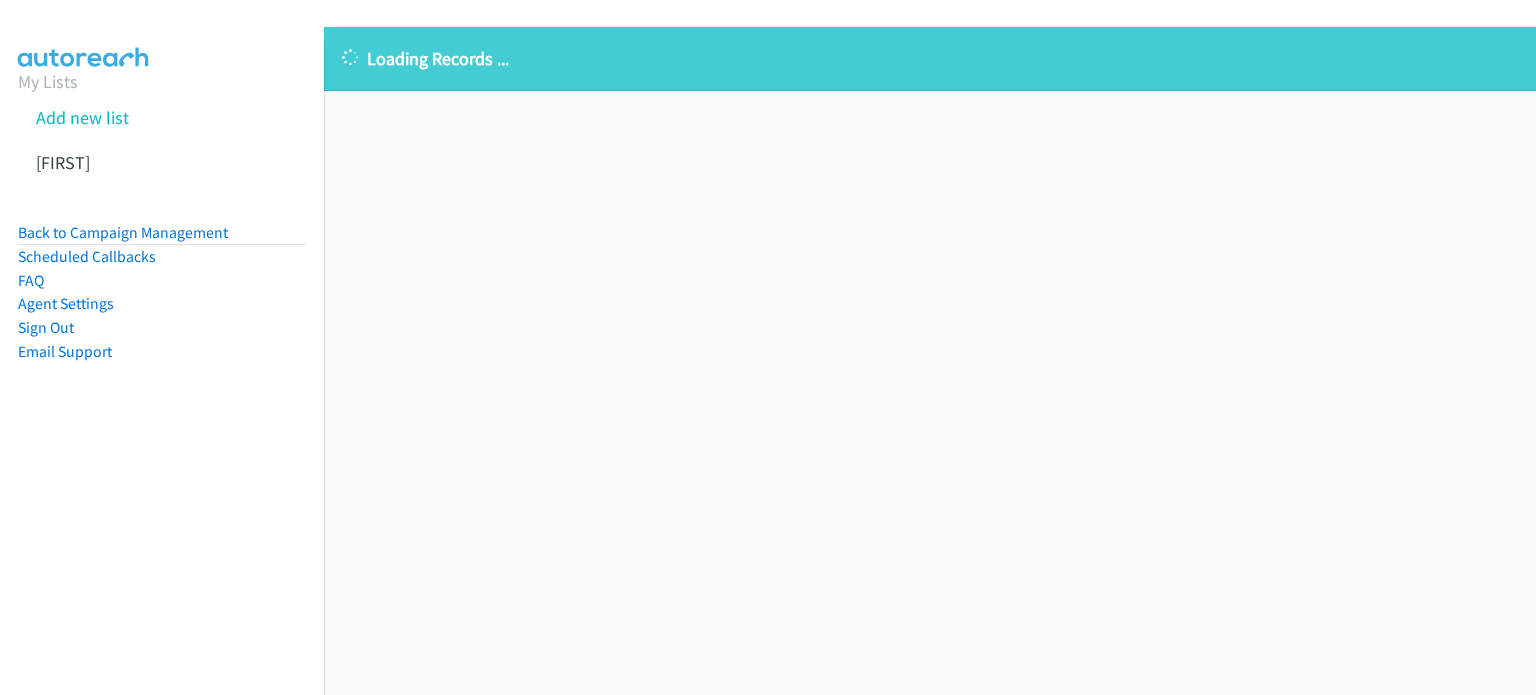 scroll, scrollTop: 0, scrollLeft: 0, axis: both 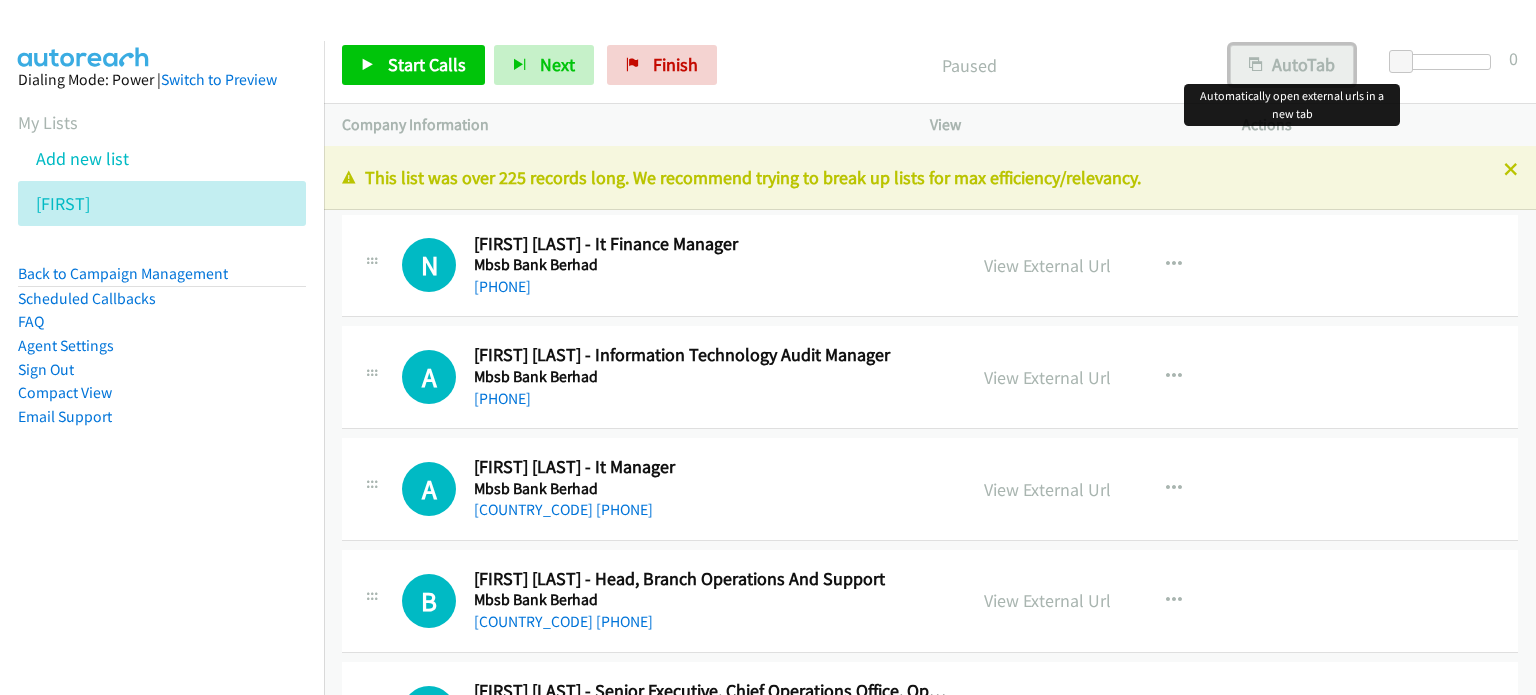 click on "AutoTab" at bounding box center (1292, 65) 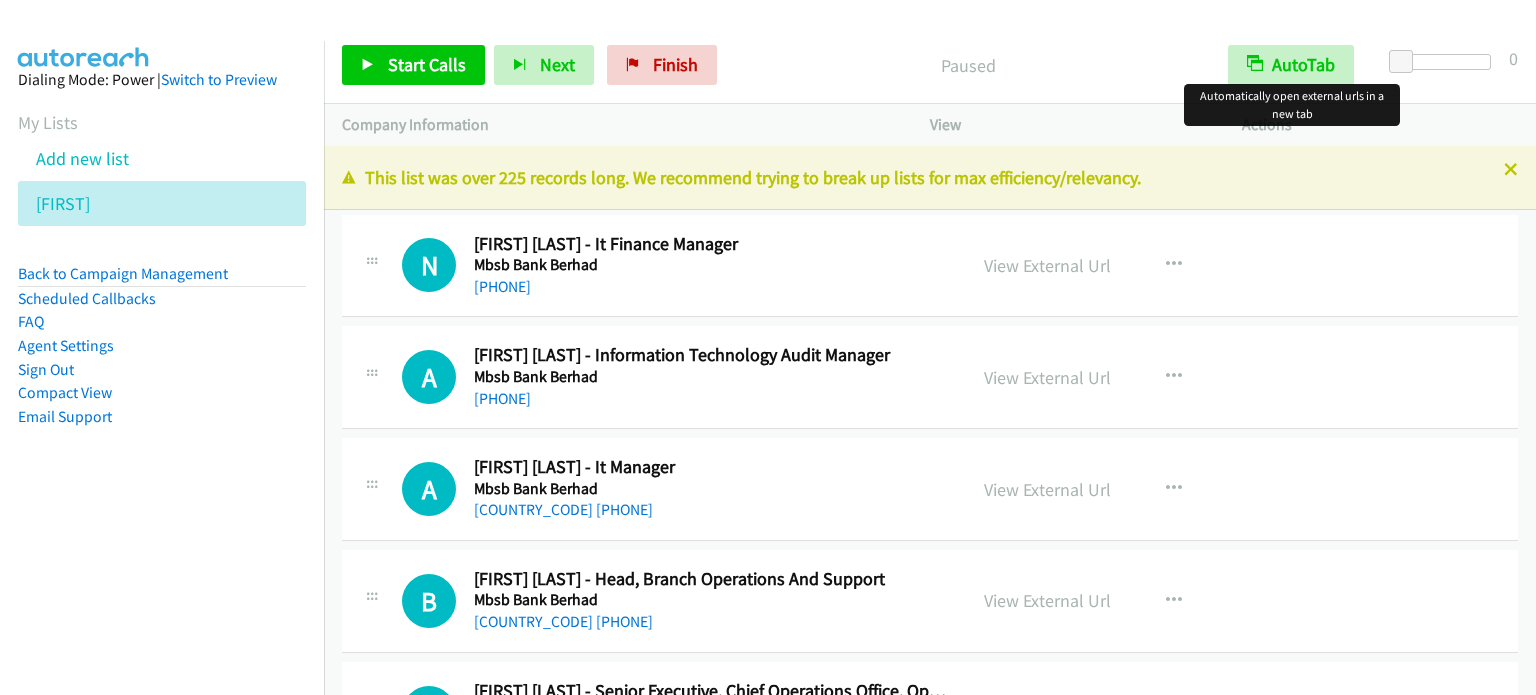 drag, startPoint x: 1019, startPoint y: 263, endPoint x: 1071, endPoint y: 287, distance: 57.271286 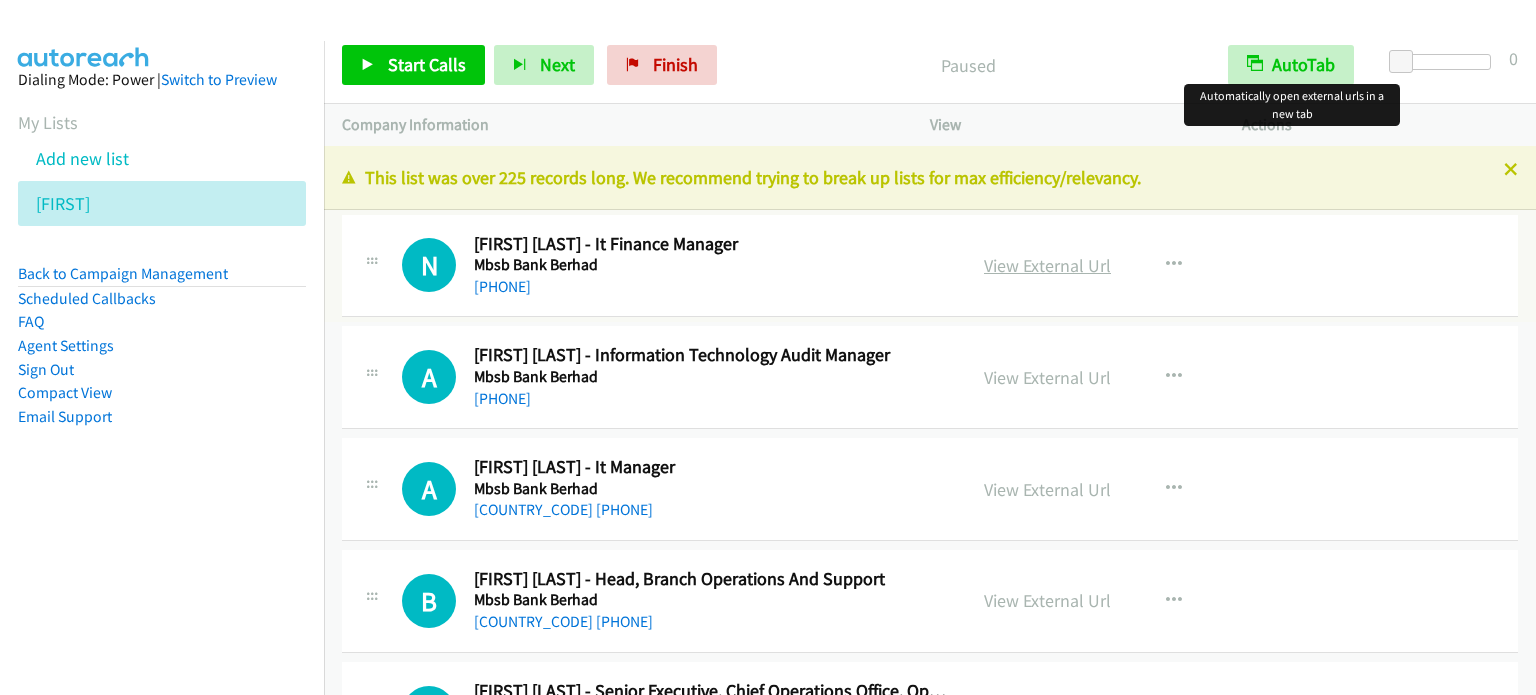 scroll, scrollTop: 0, scrollLeft: 0, axis: both 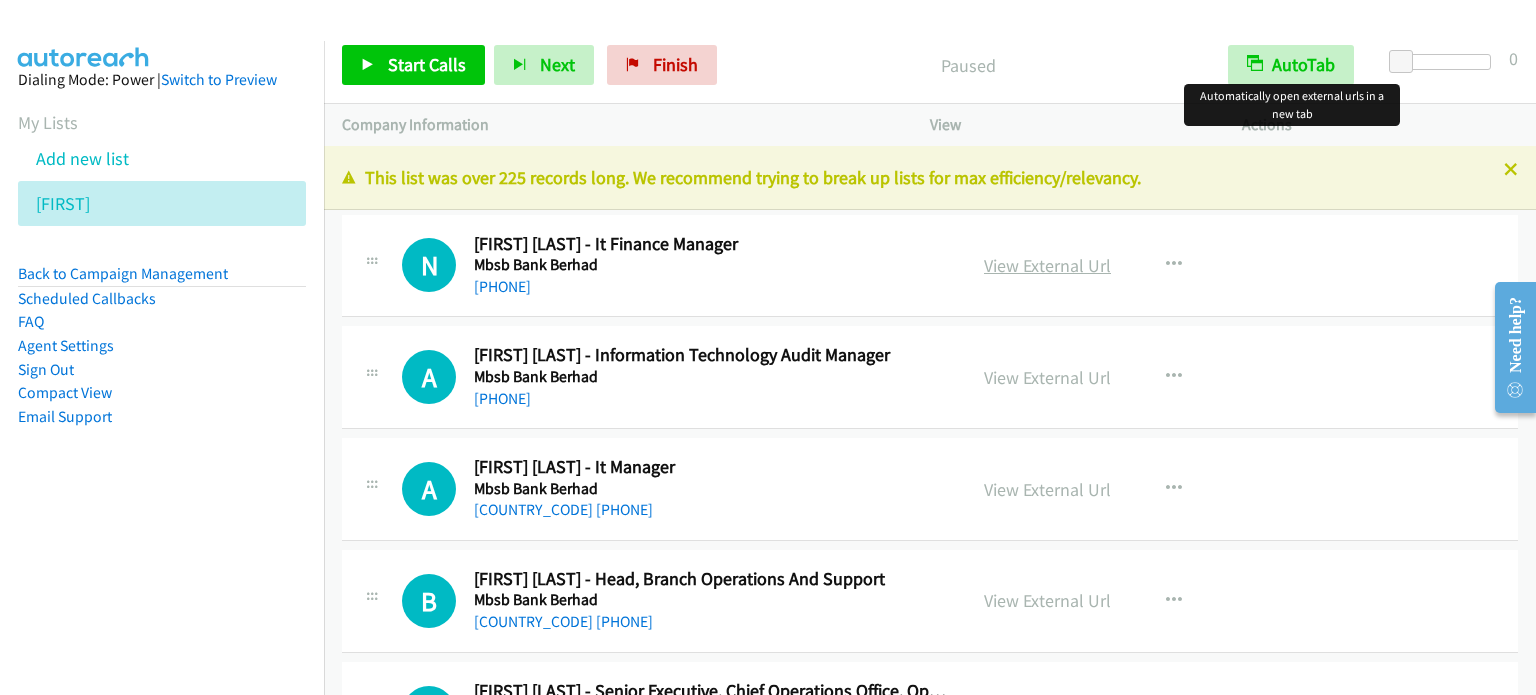 click on "View External Url" at bounding box center [1047, 265] 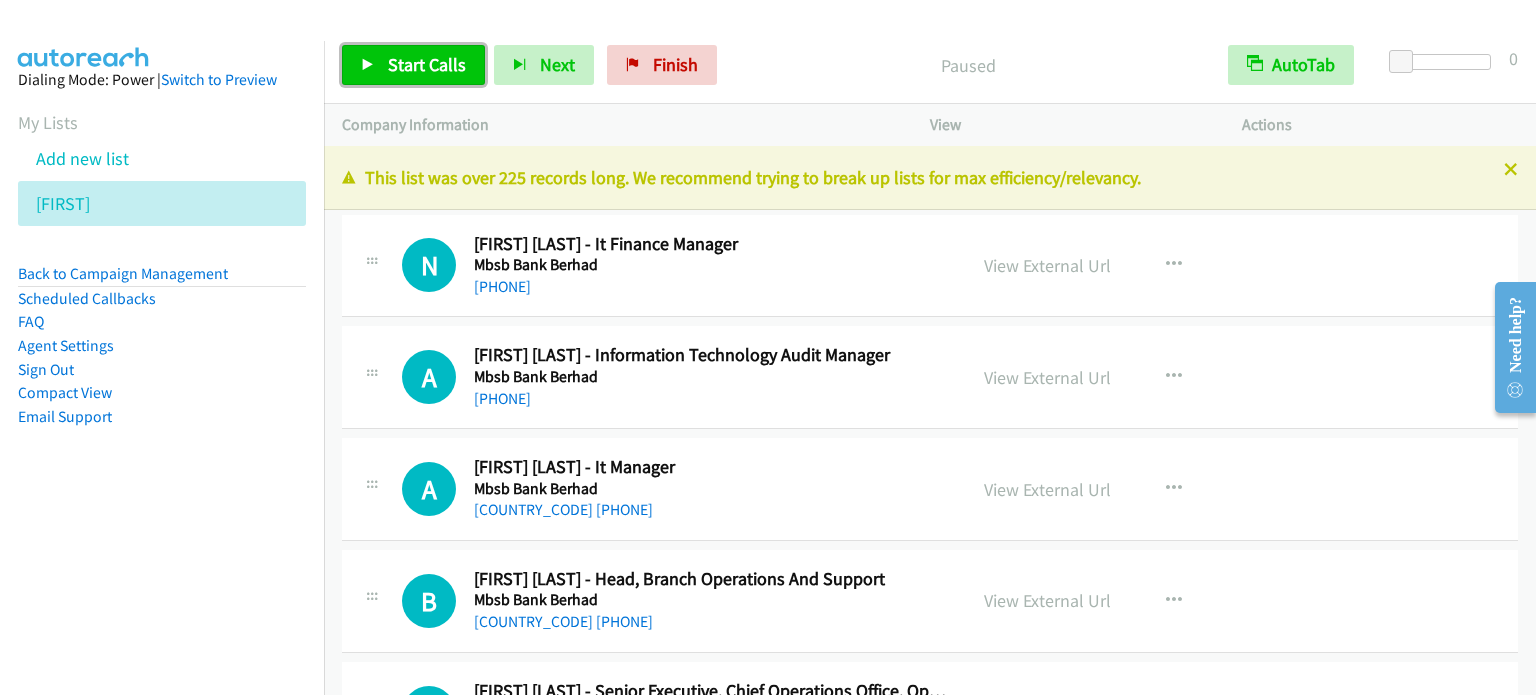 click on "Start Calls" at bounding box center [427, 64] 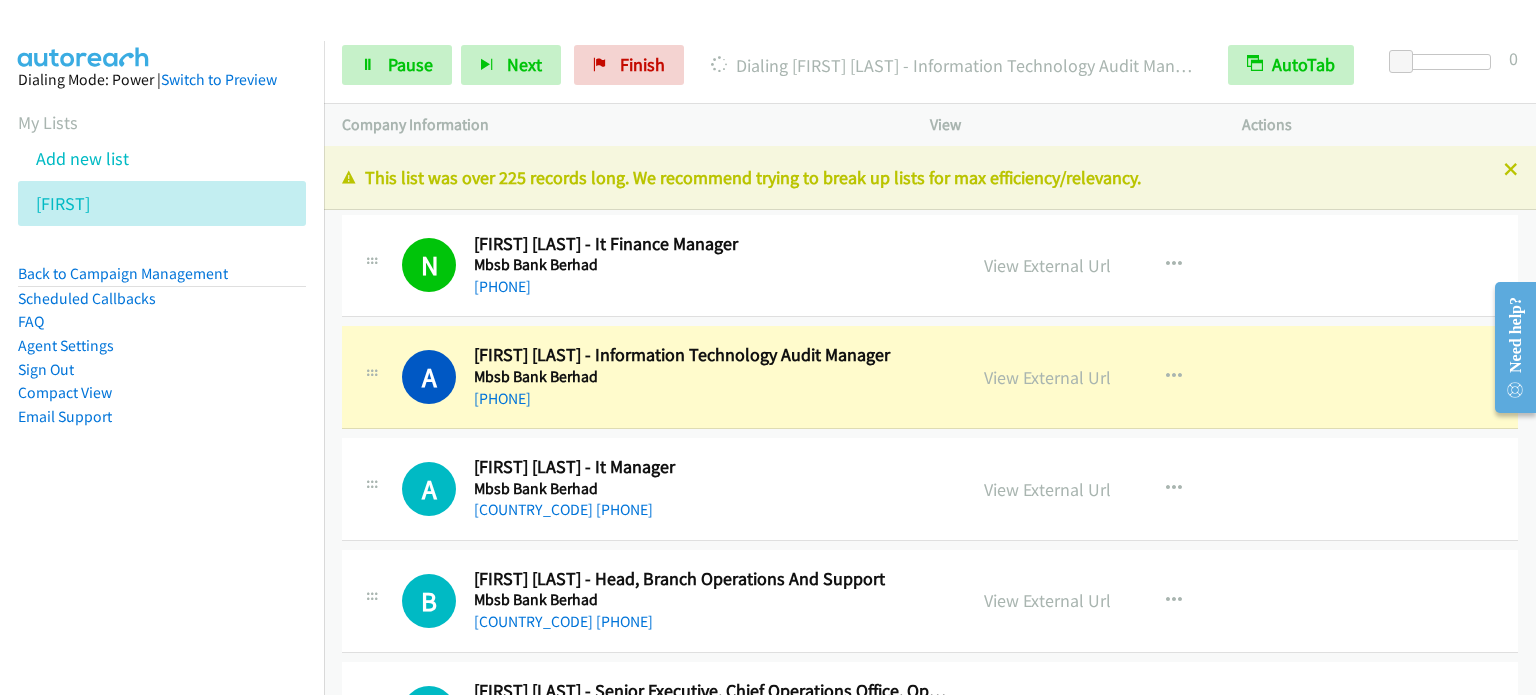 drag, startPoint x: 1235, startPoint y: 321, endPoint x: 1205, endPoint y: 379, distance: 65.29931 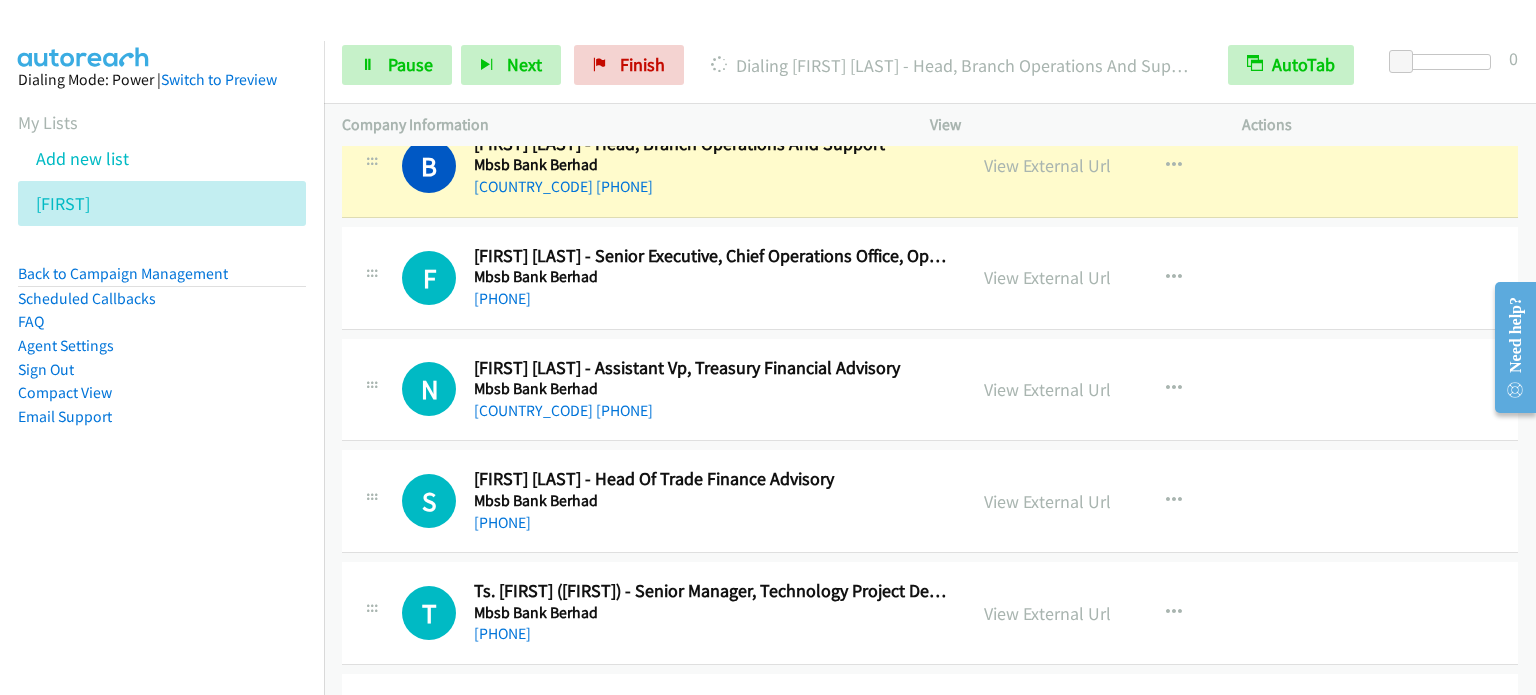 scroll, scrollTop: 400, scrollLeft: 0, axis: vertical 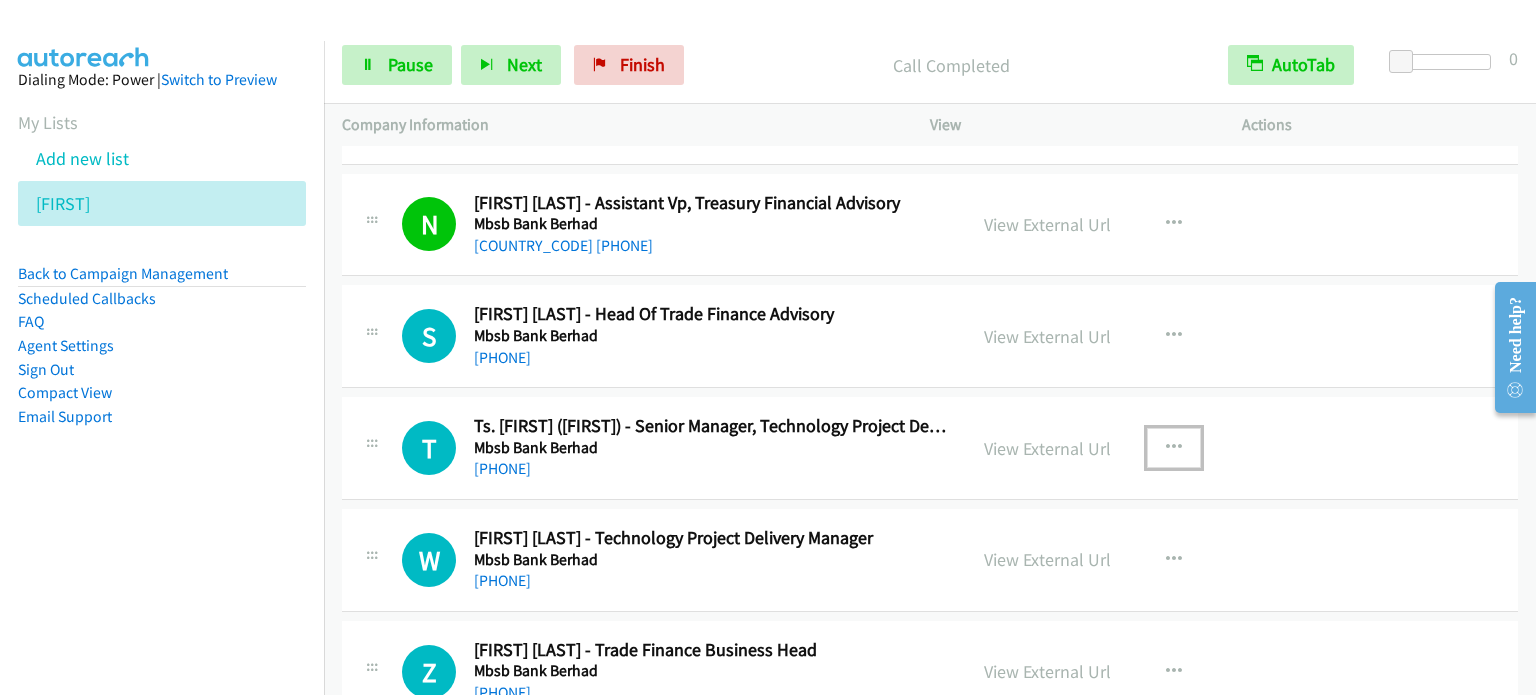 click at bounding box center [1174, 448] 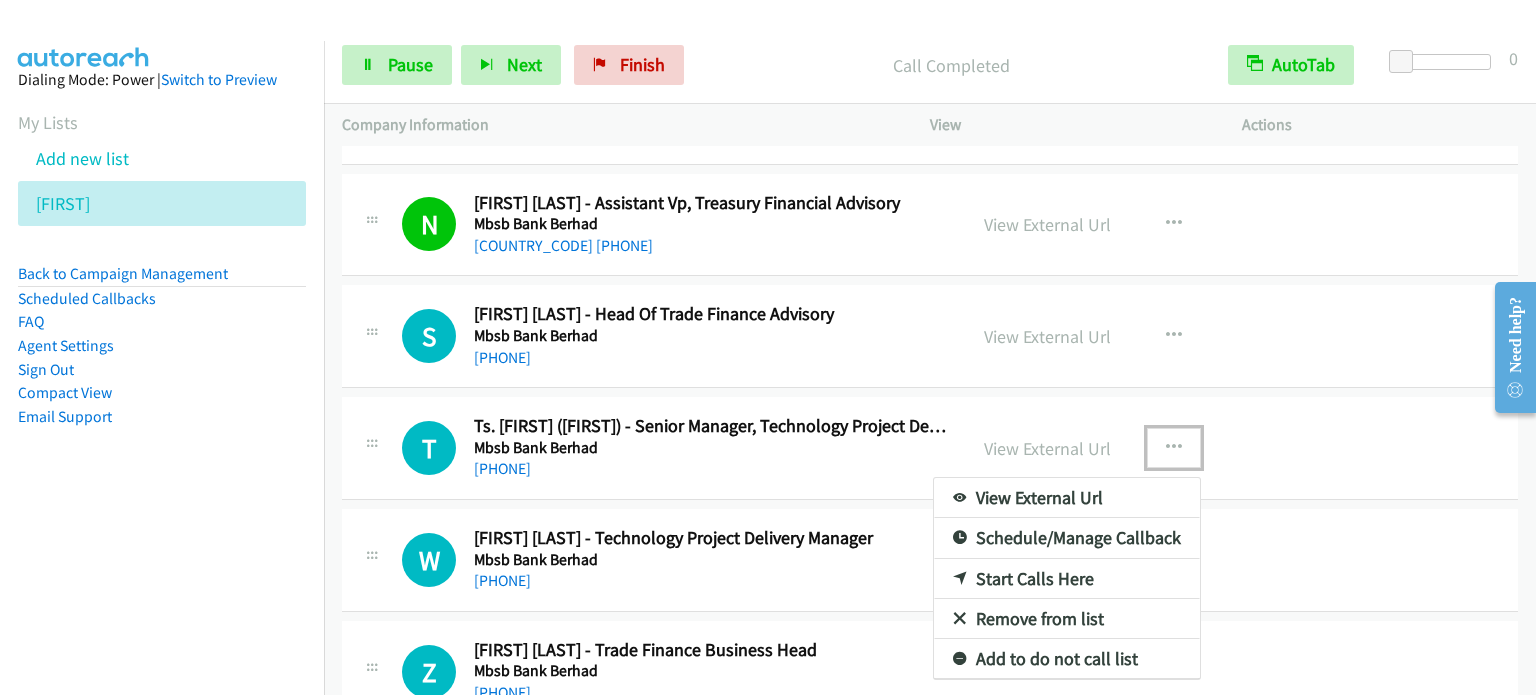 click on "Start Calls Here" at bounding box center (1067, 579) 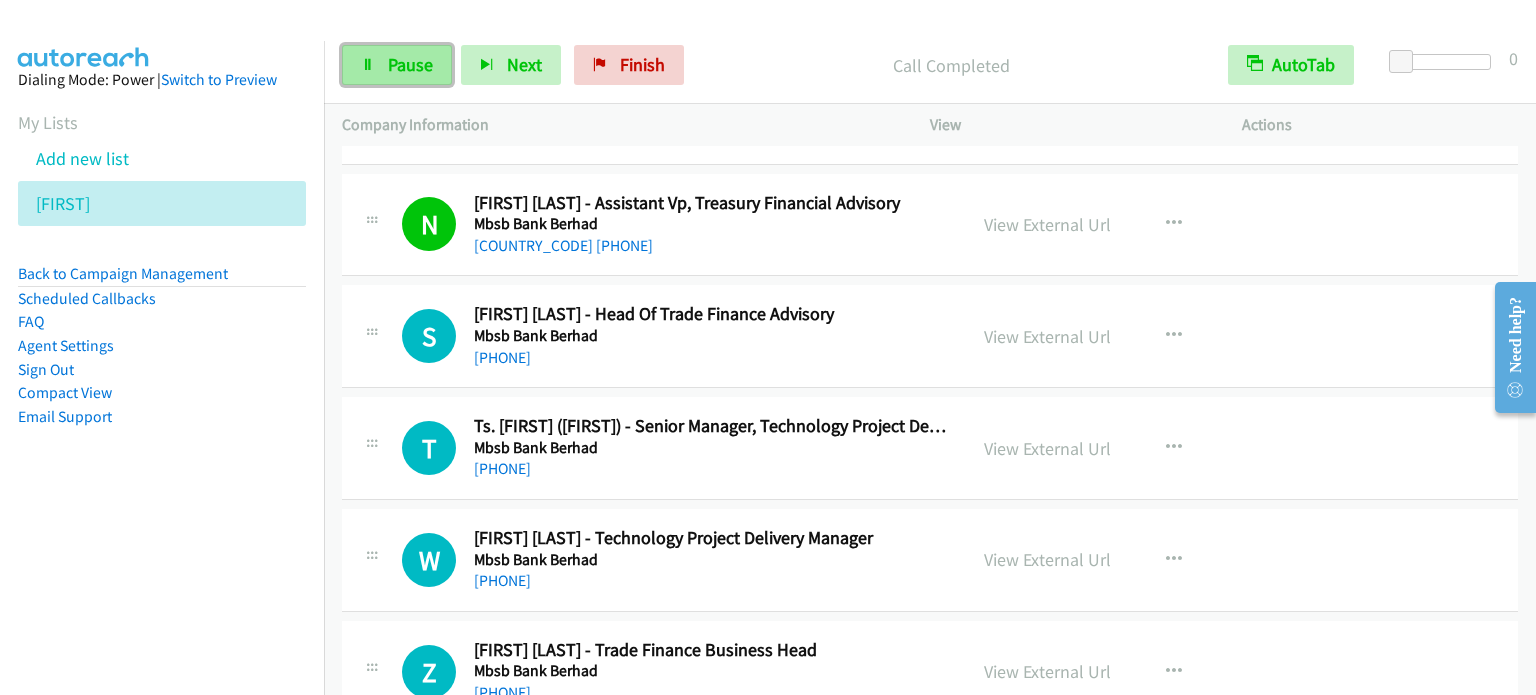 click on "Pause" at bounding box center (410, 64) 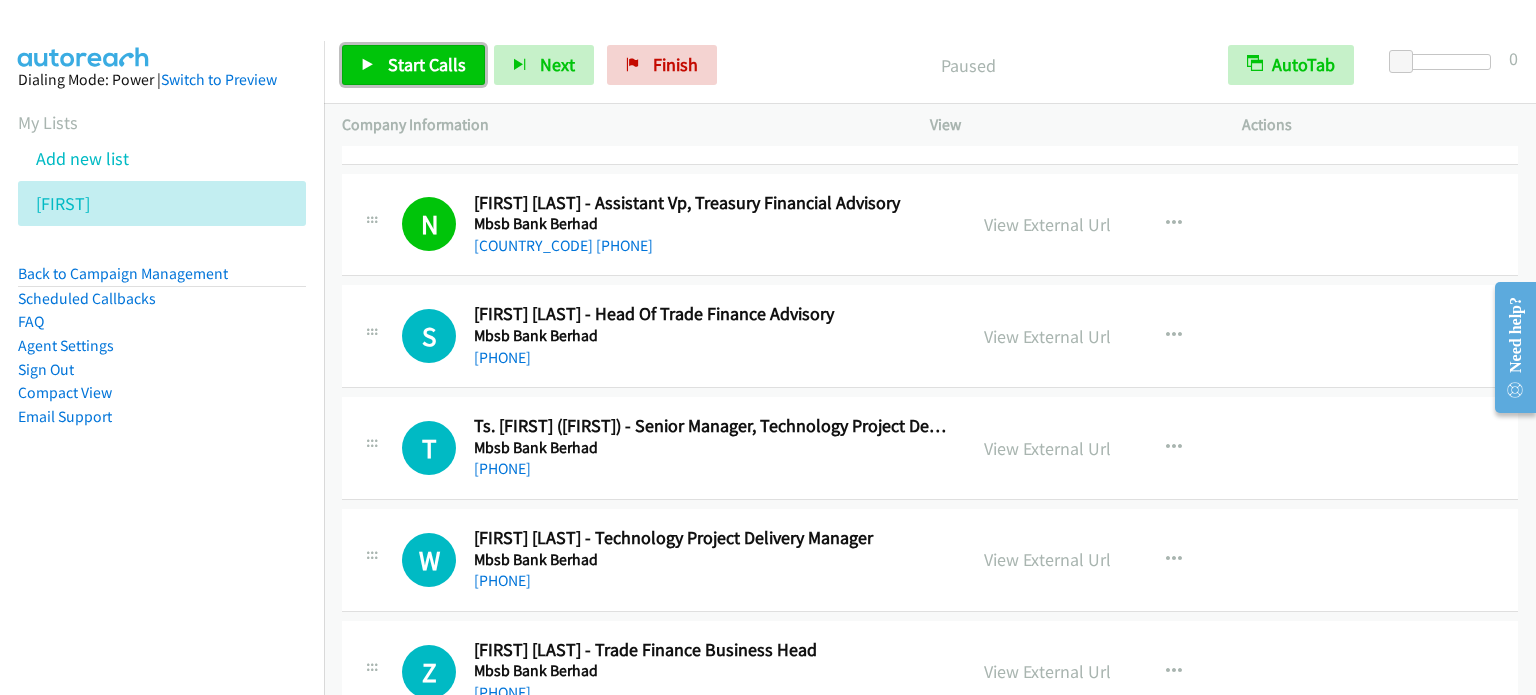 click on "Start Calls" at bounding box center [427, 64] 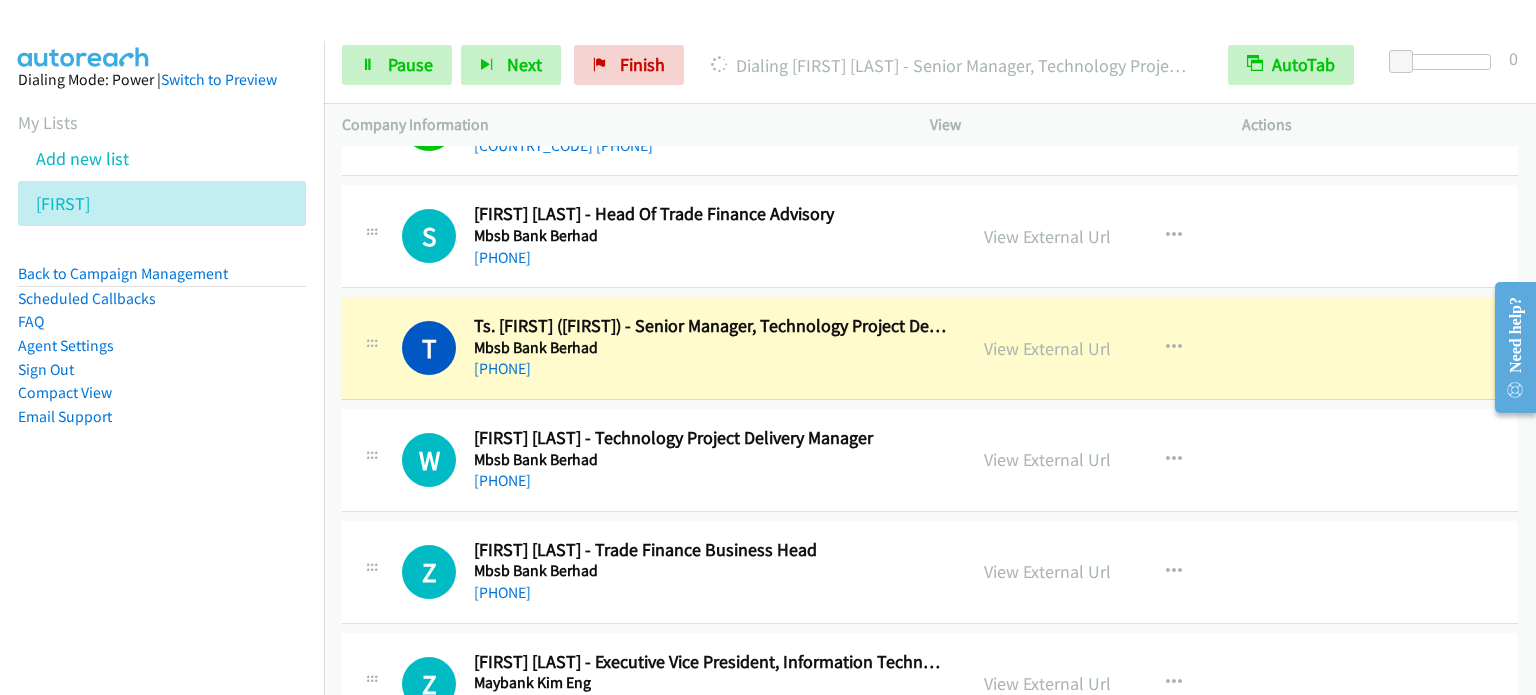 scroll, scrollTop: 800, scrollLeft: 0, axis: vertical 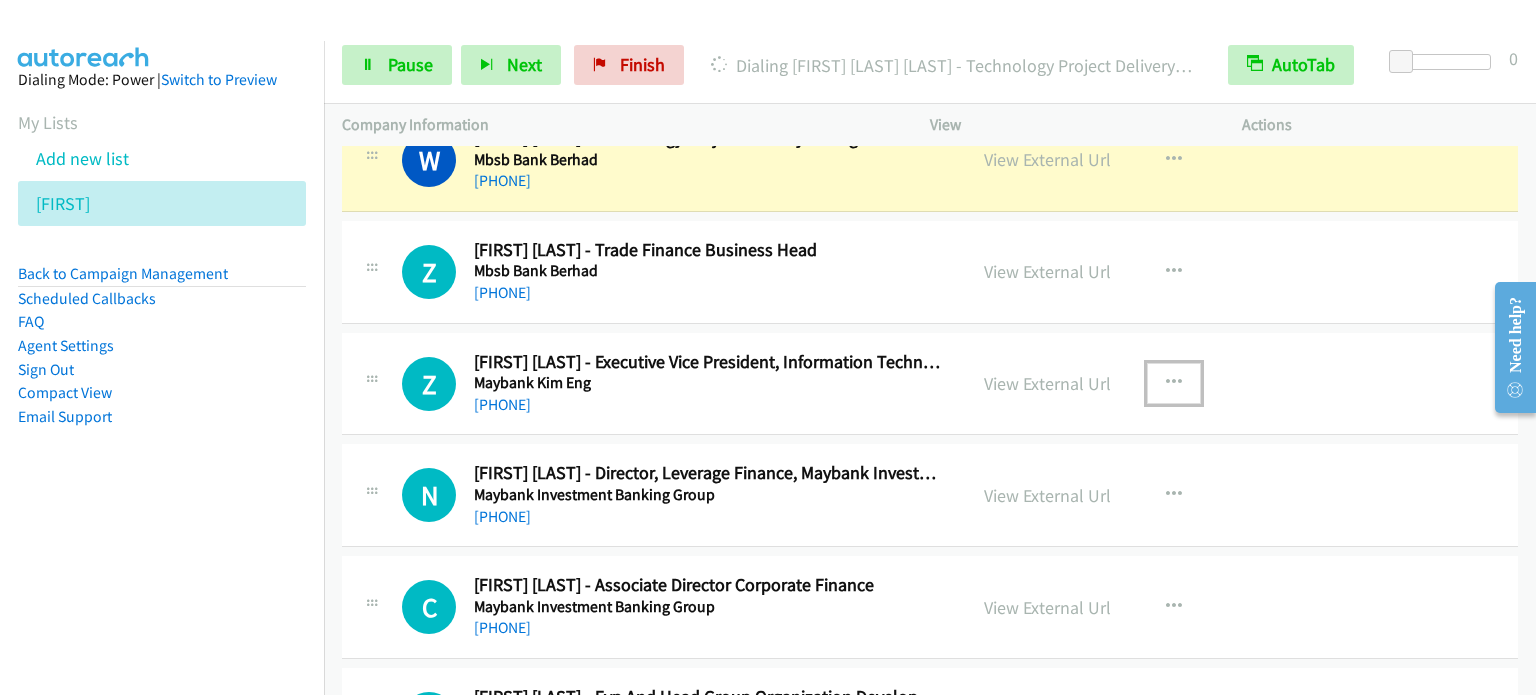 click at bounding box center (1174, 383) 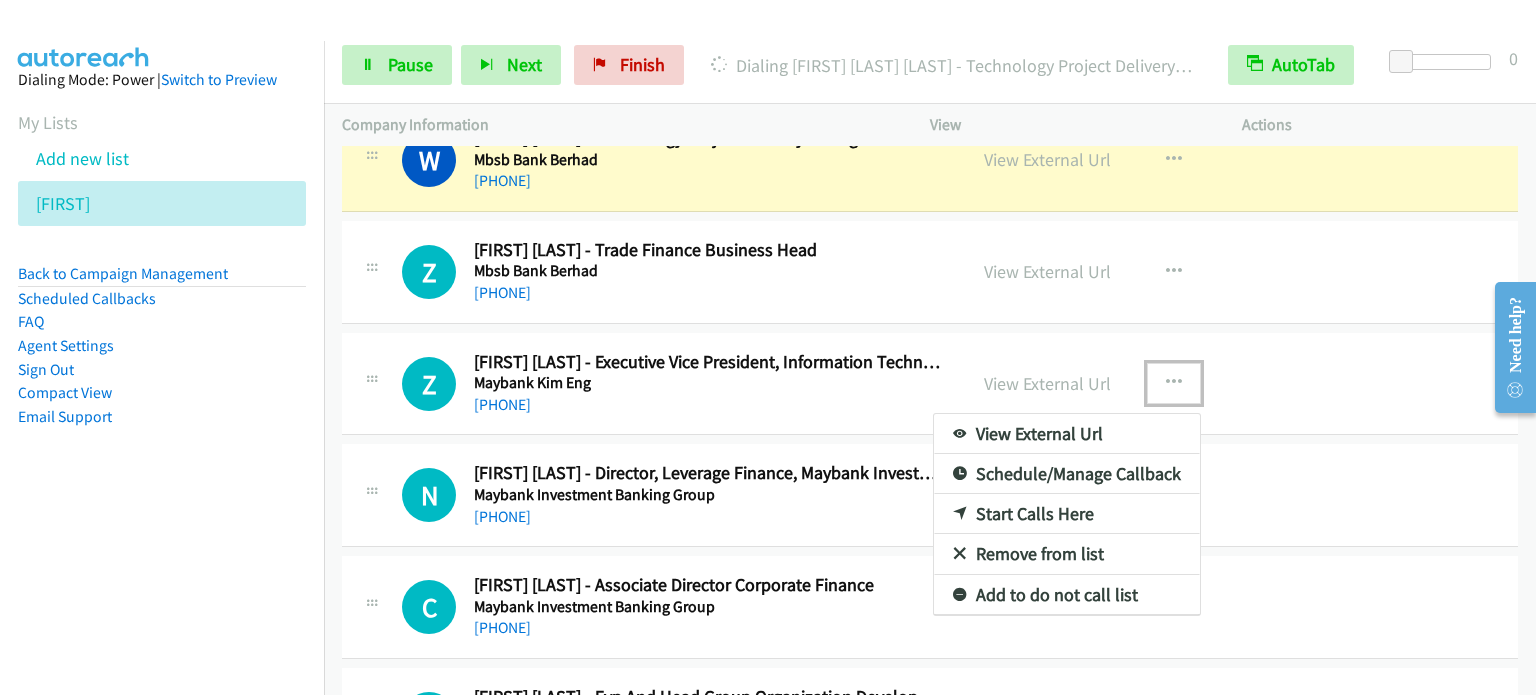 click on "Start Calls Here" at bounding box center (1067, 514) 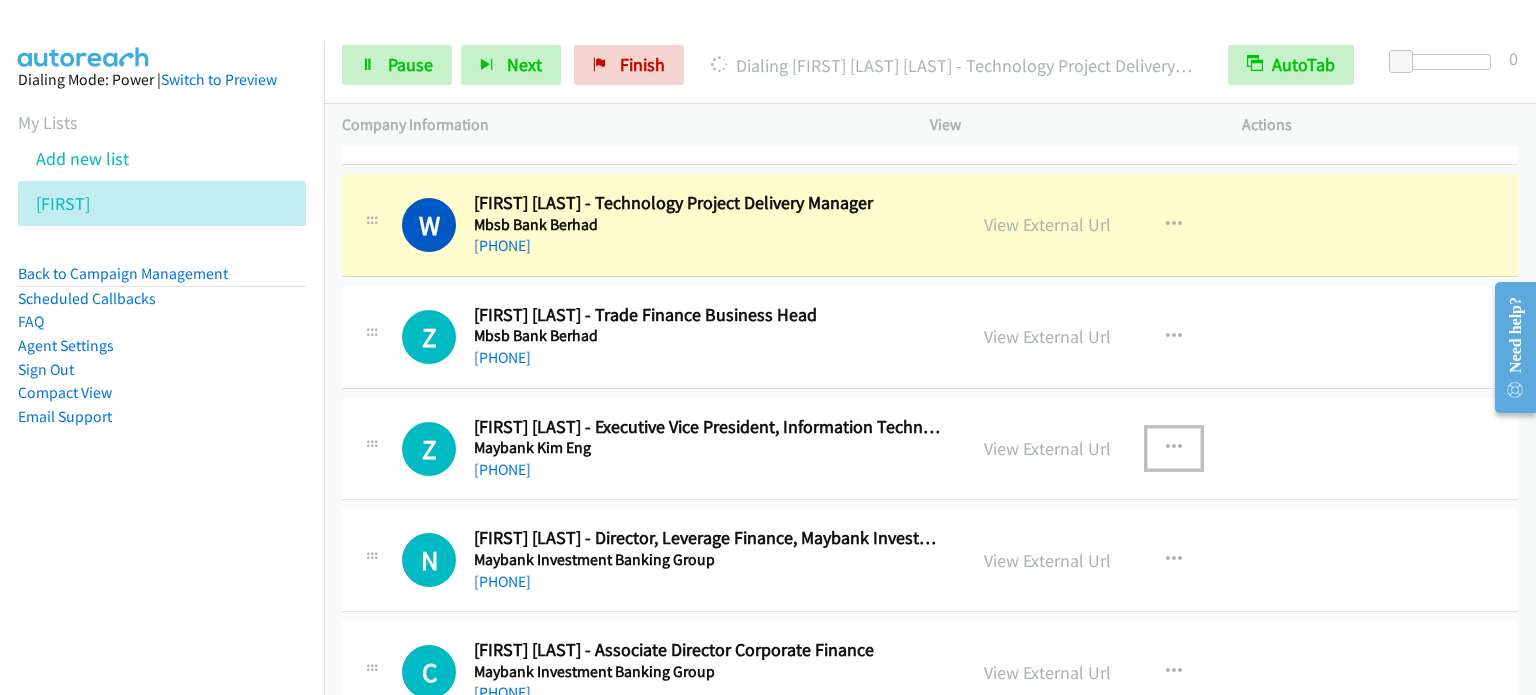 scroll, scrollTop: 900, scrollLeft: 0, axis: vertical 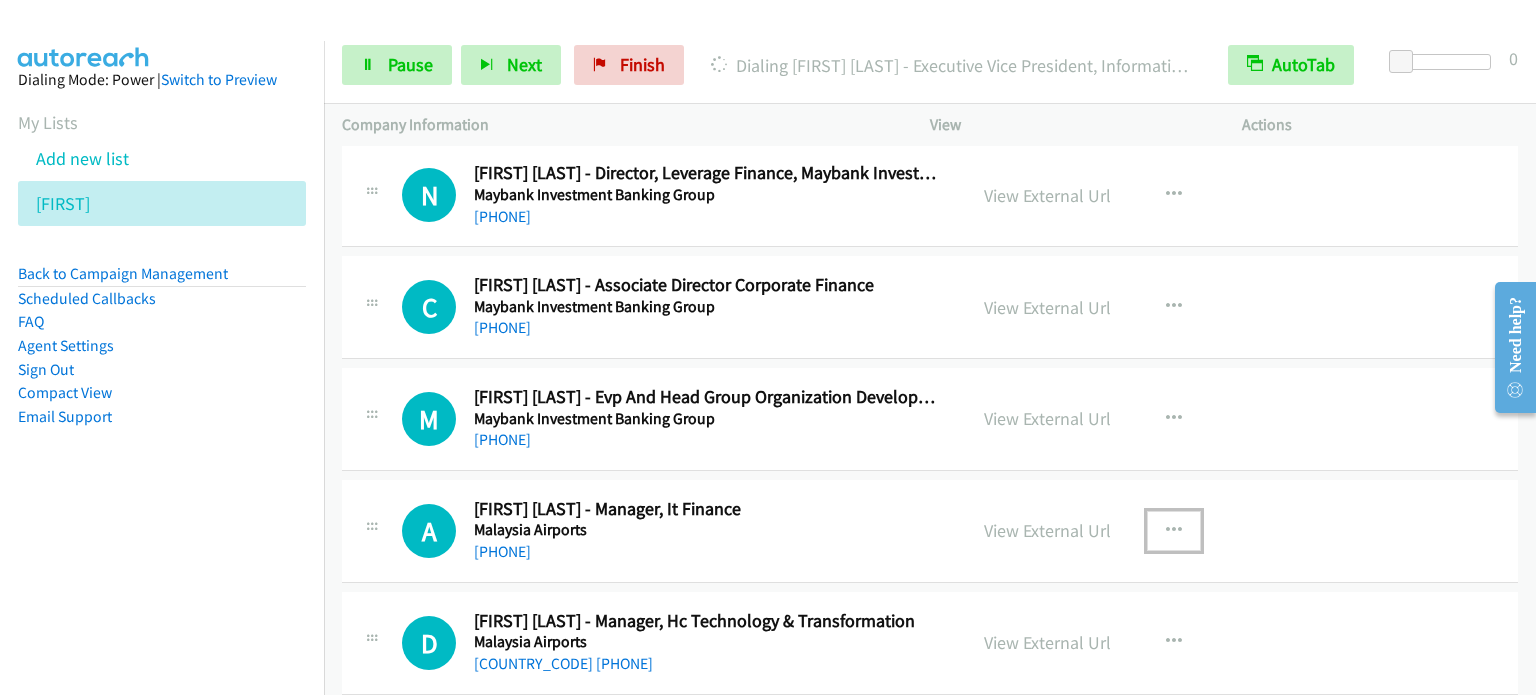 click at bounding box center [1174, 531] 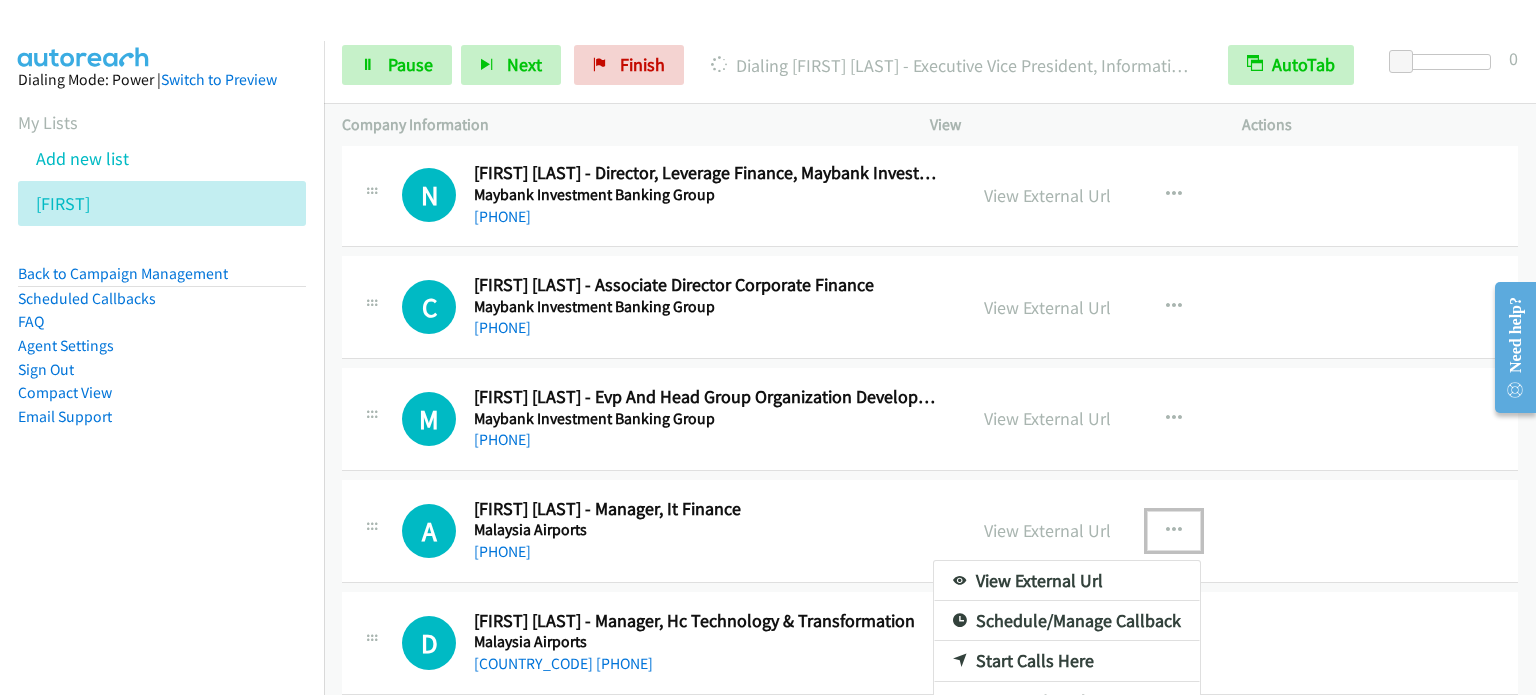 click on "Start Calls Here" at bounding box center [1067, 661] 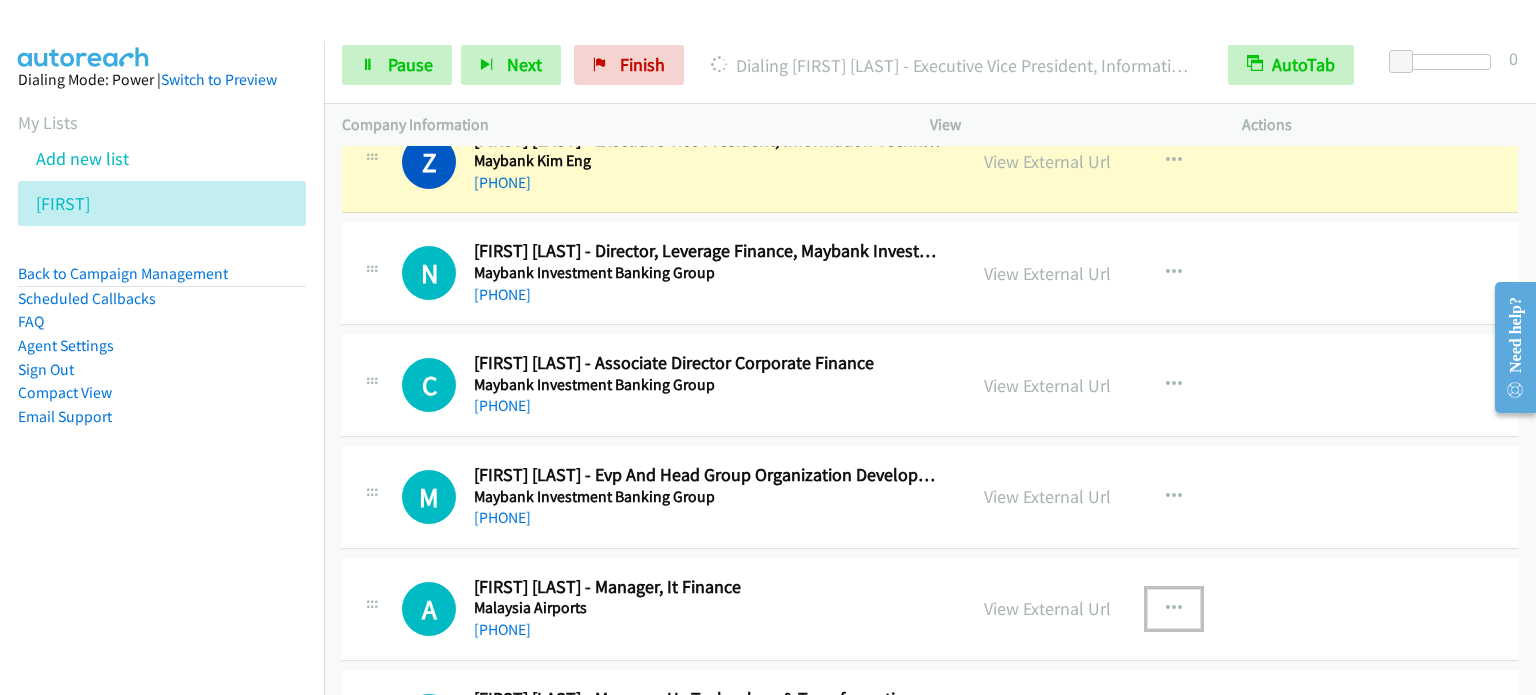 scroll, scrollTop: 1200, scrollLeft: 0, axis: vertical 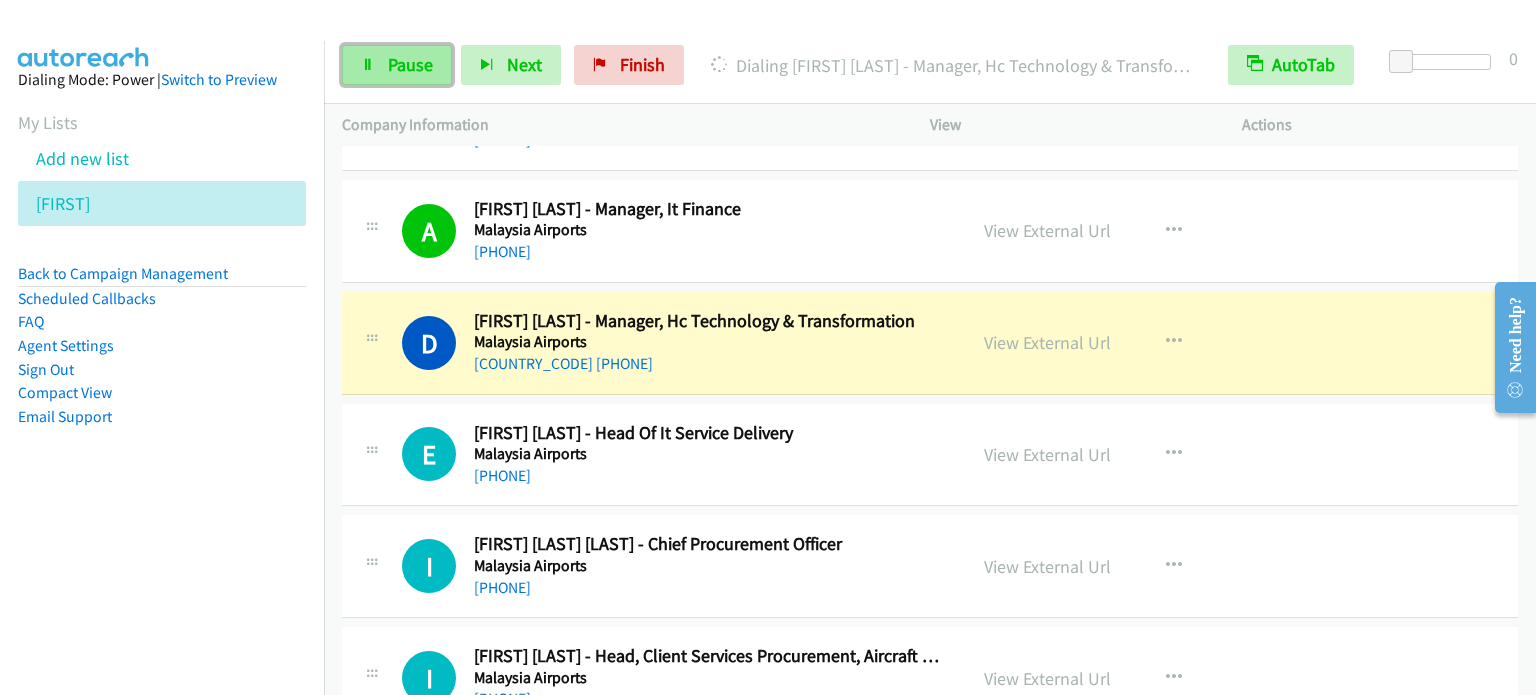 drag, startPoint x: 398, startPoint y: 65, endPoint x: 404, endPoint y: 56, distance: 10.816654 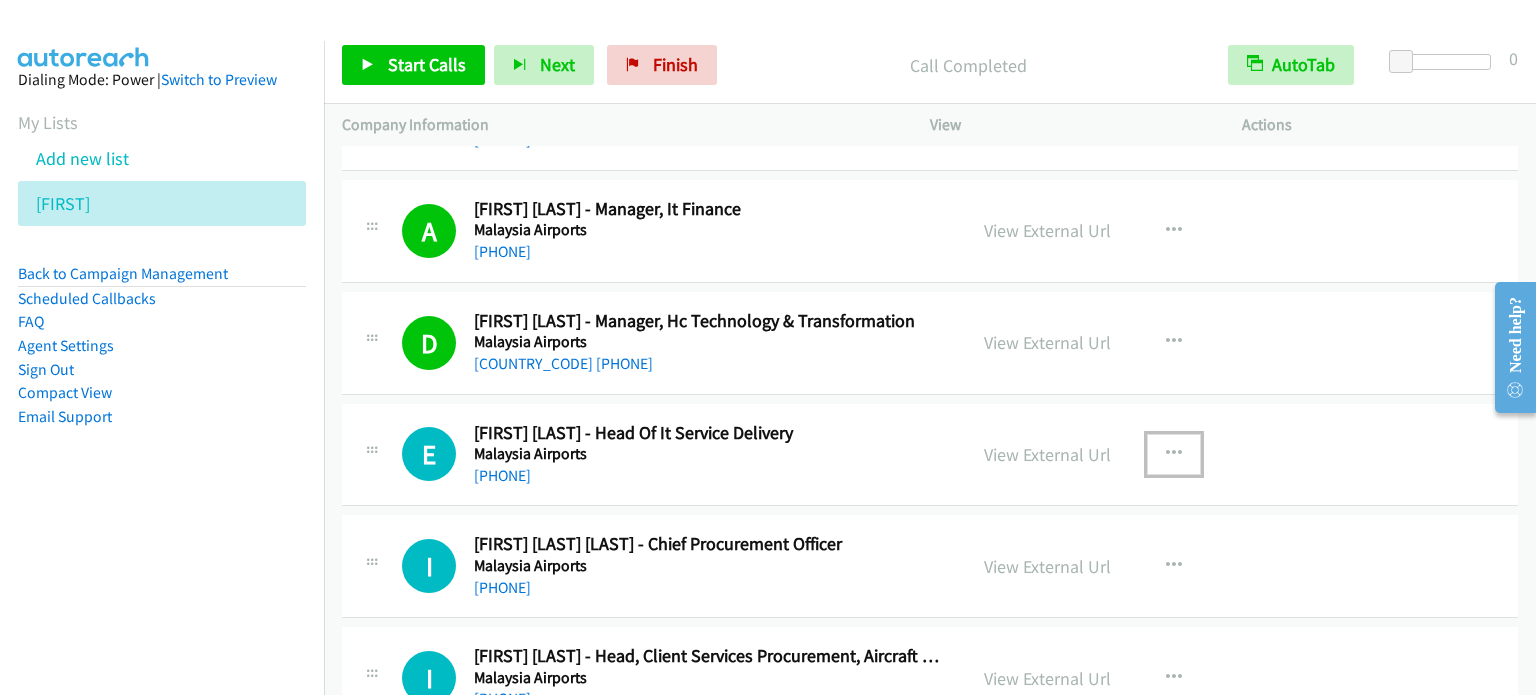 click at bounding box center (1174, 454) 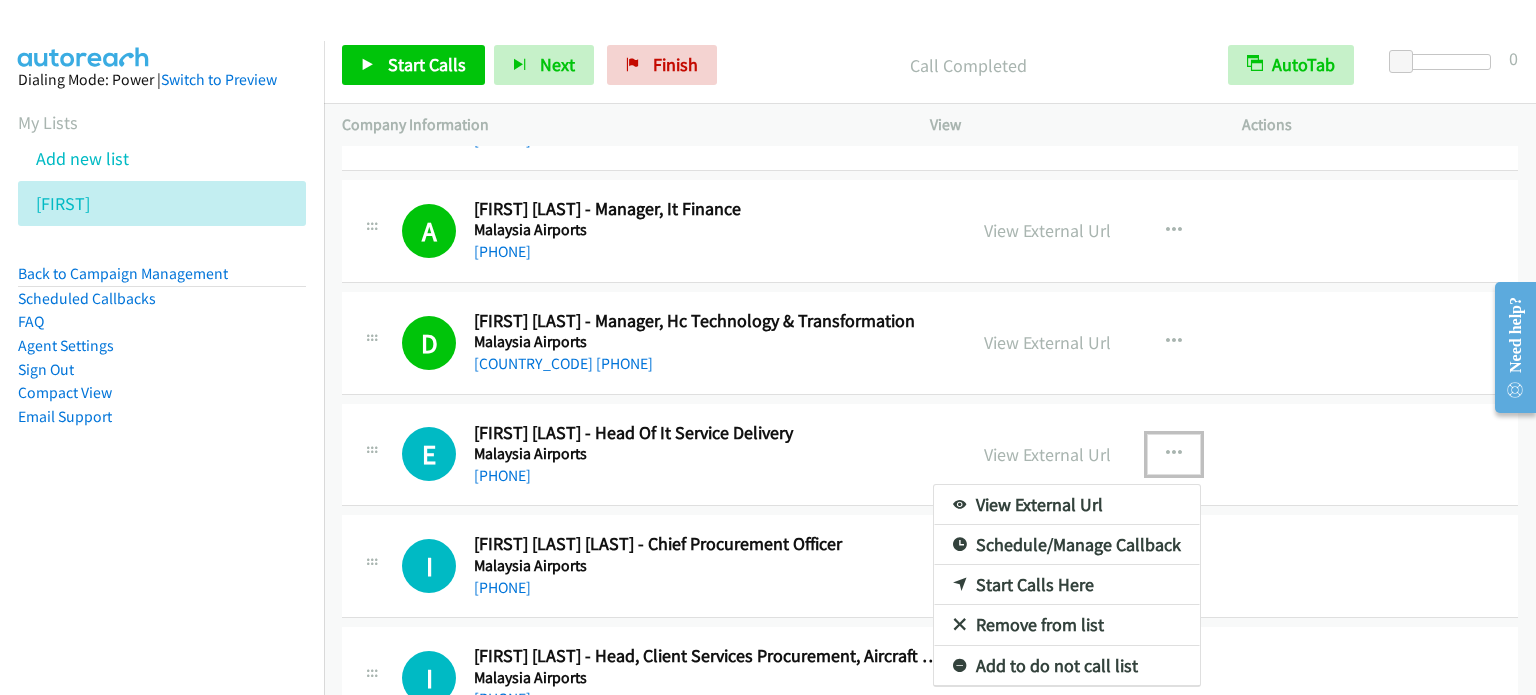click on "Start Calls Here" at bounding box center [1067, 585] 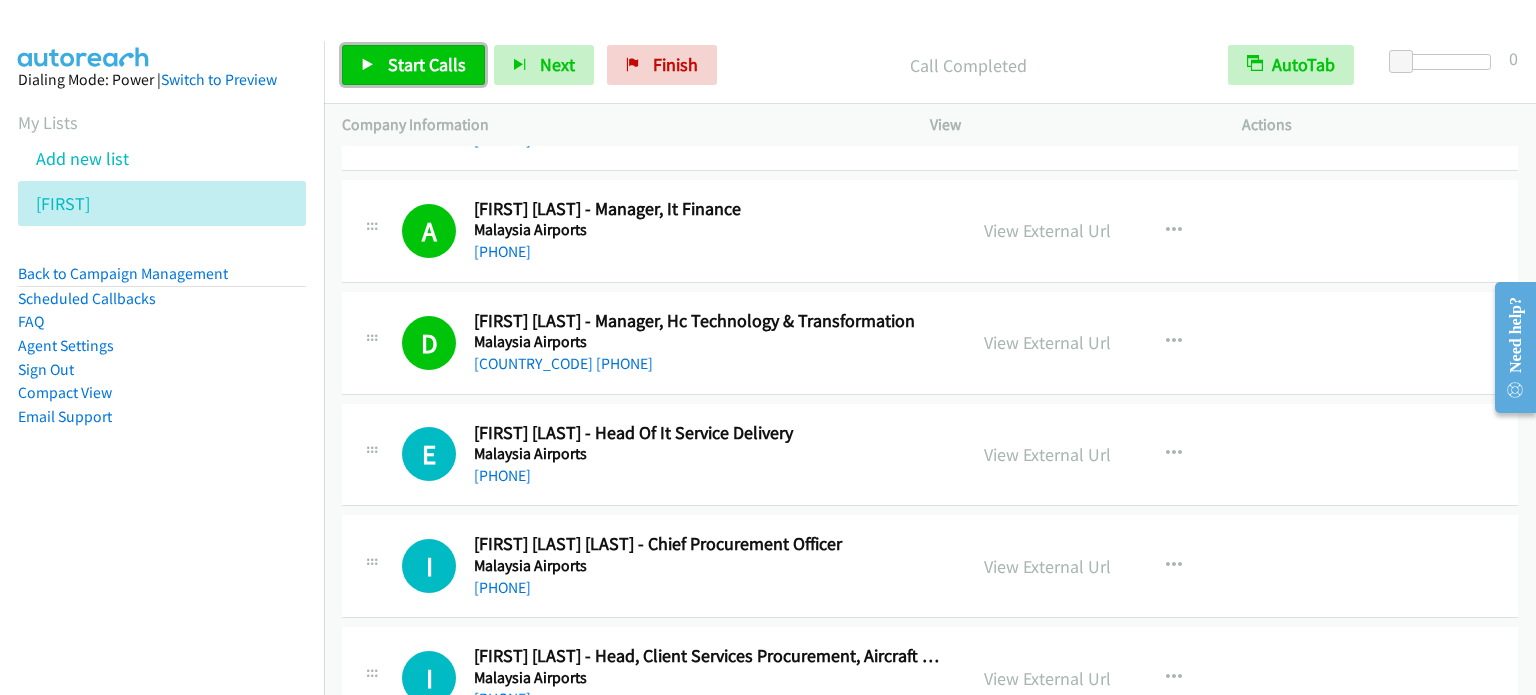 click on "Start Calls" at bounding box center [427, 64] 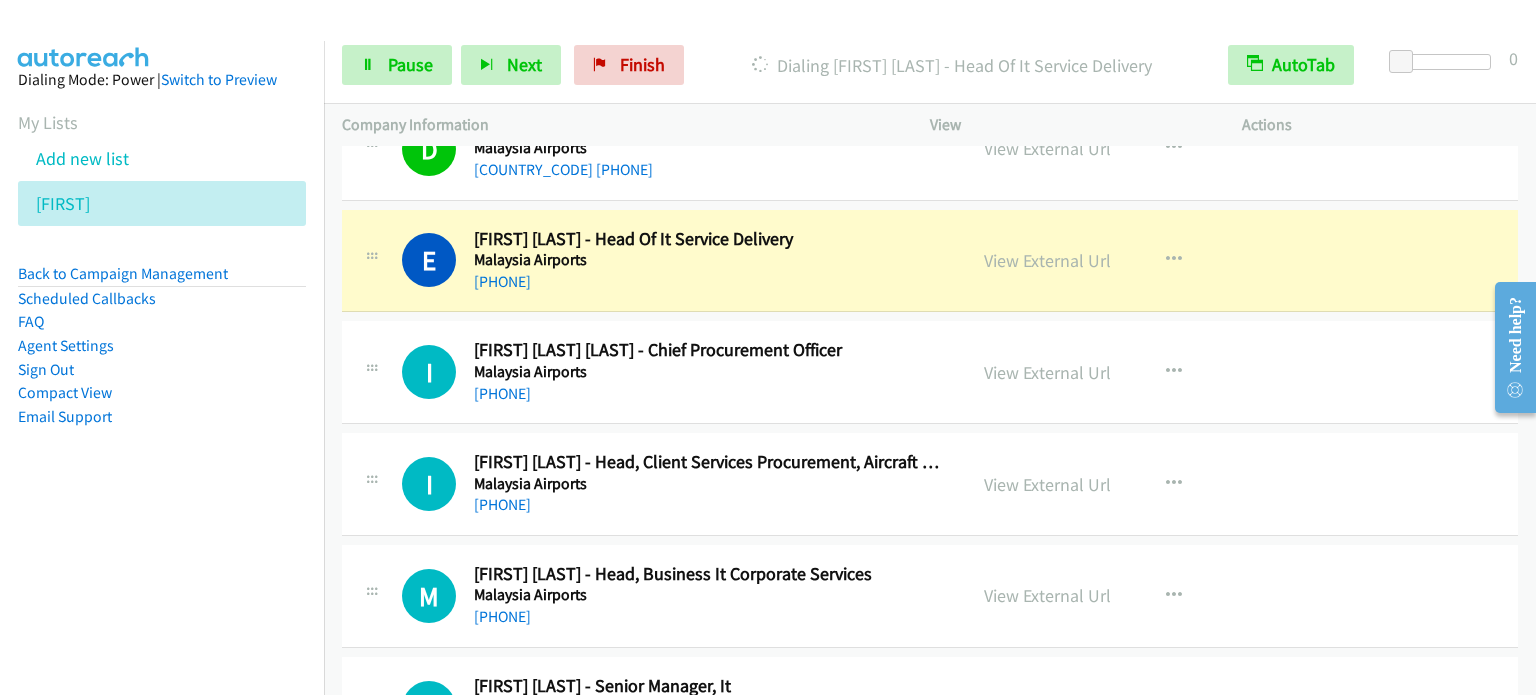 scroll, scrollTop: 1800, scrollLeft: 0, axis: vertical 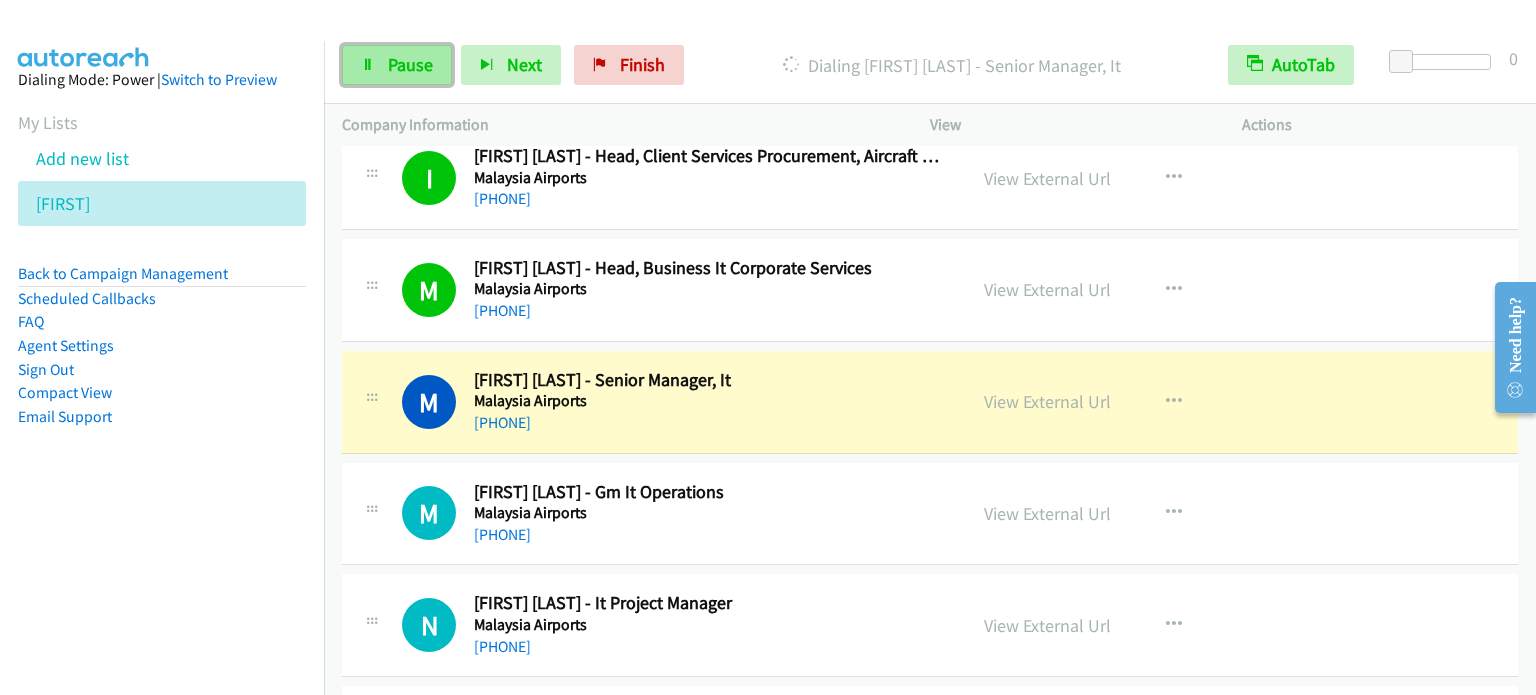 click on "Pause" at bounding box center (410, 64) 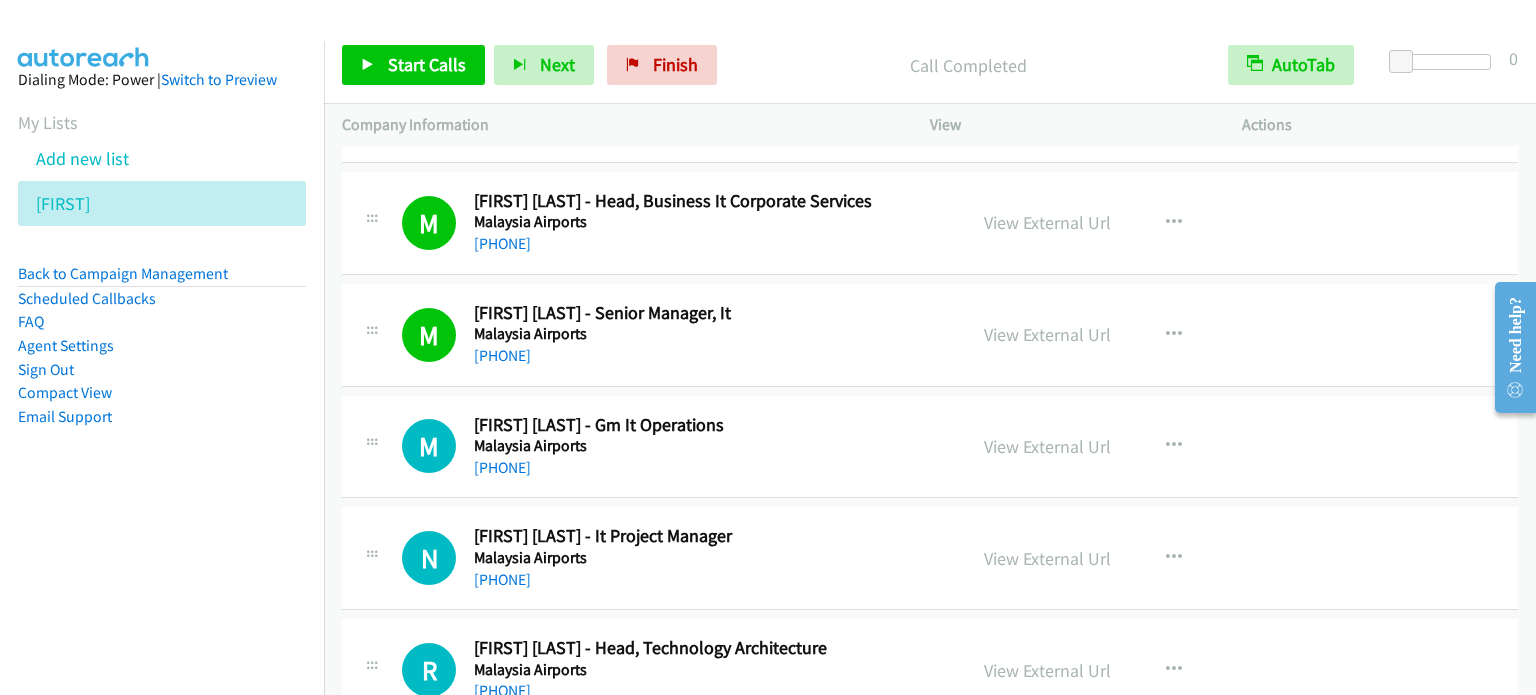 scroll, scrollTop: 2200, scrollLeft: 0, axis: vertical 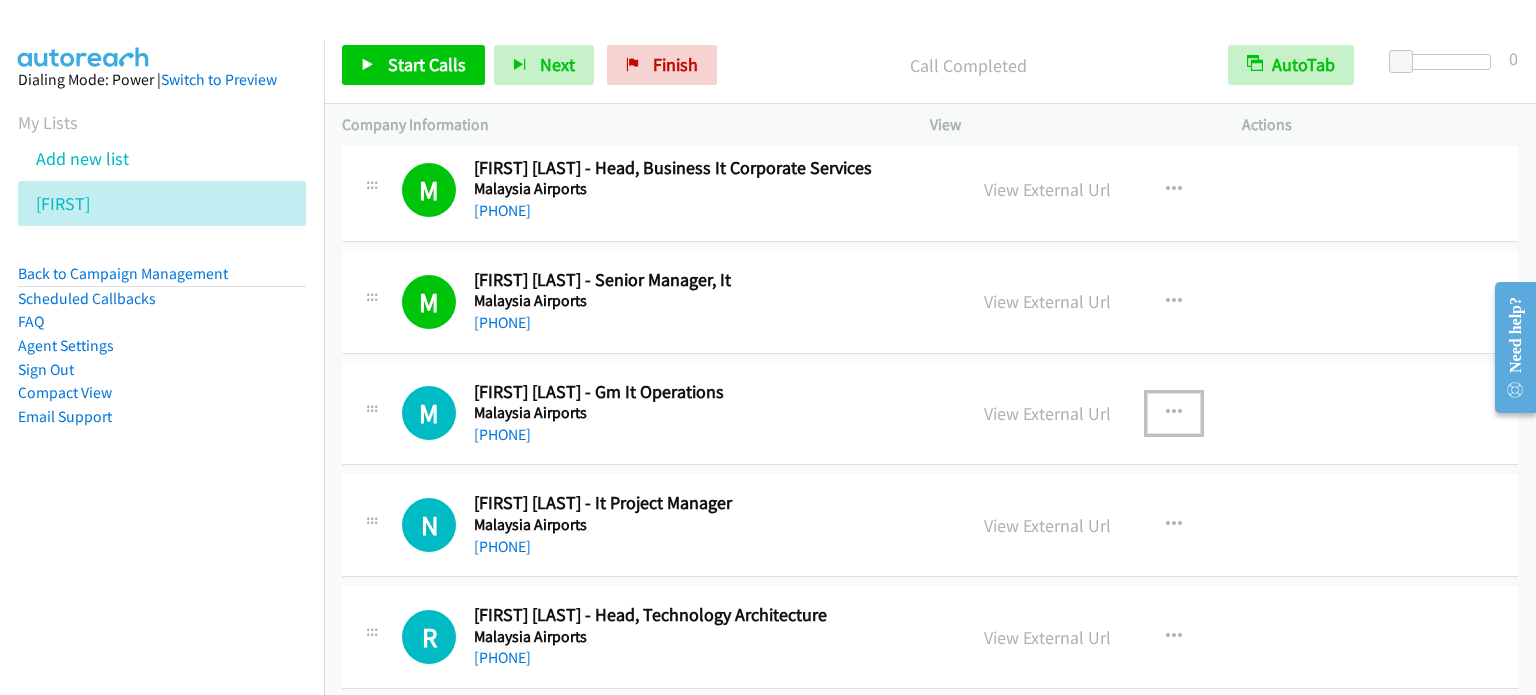 click at bounding box center (1174, 413) 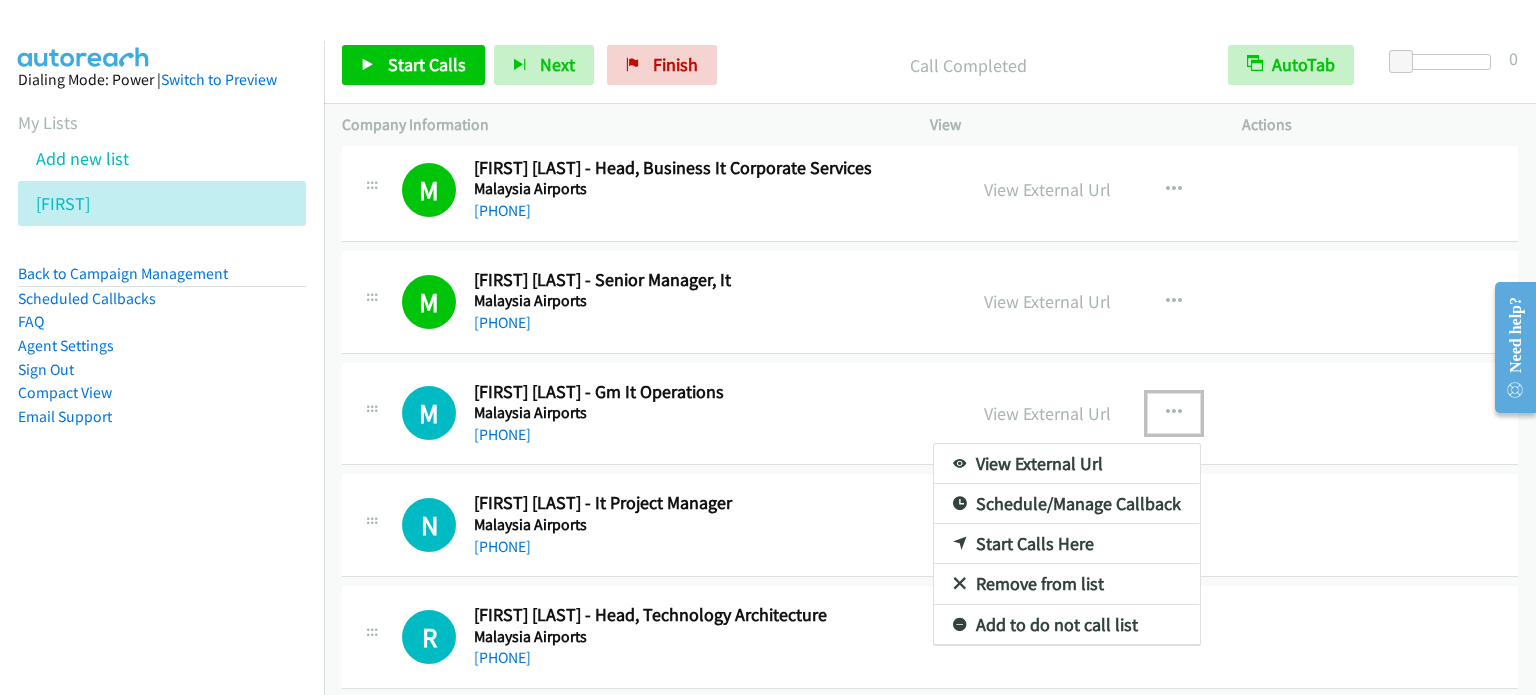 click on "Start Calls Here" at bounding box center (1067, 544) 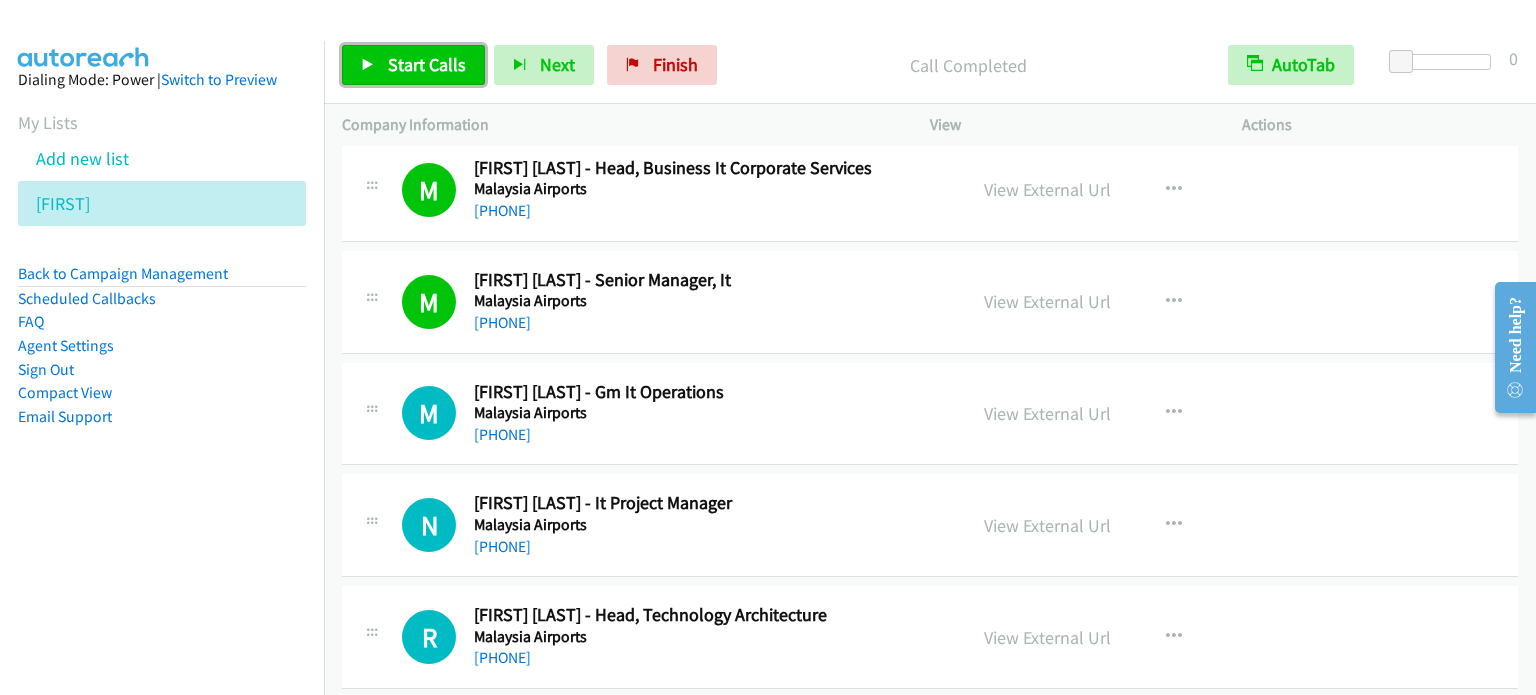 click on "Start Calls" at bounding box center [427, 64] 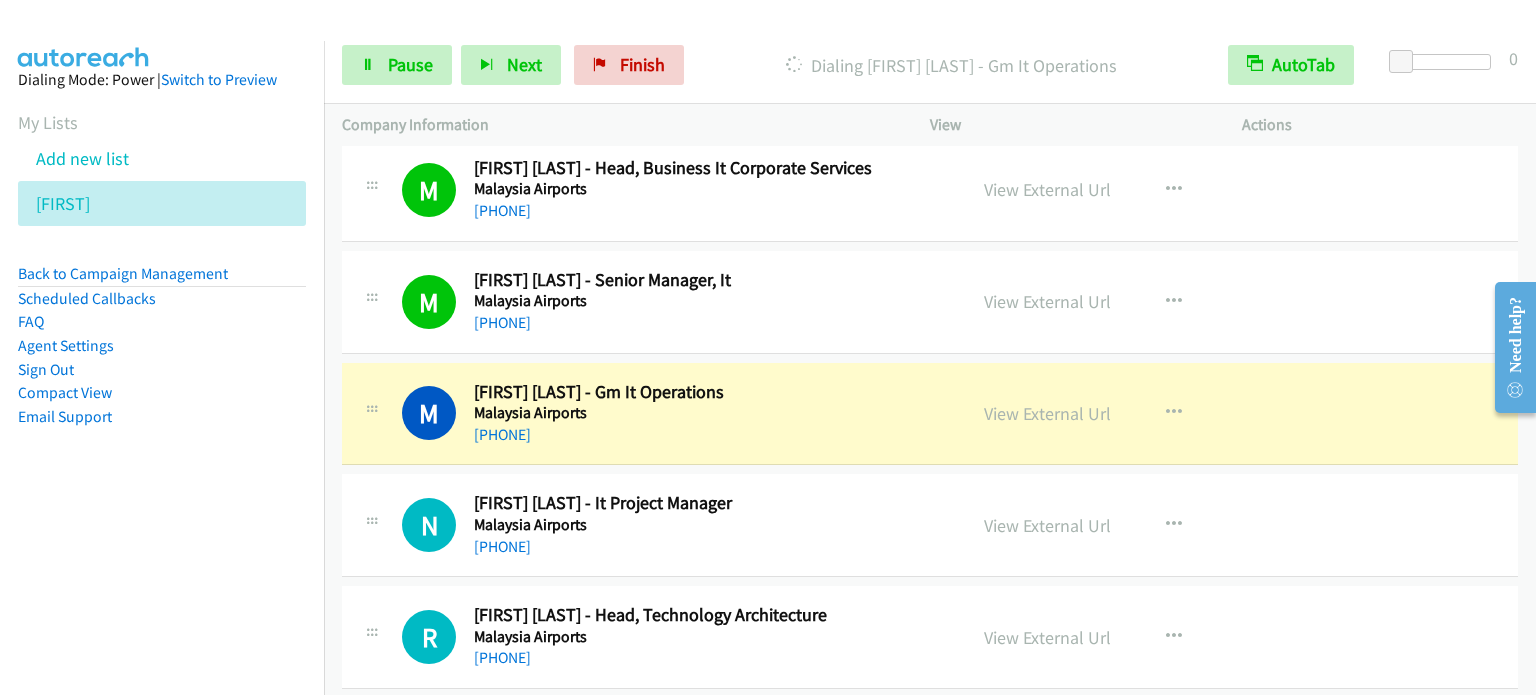scroll, scrollTop: 2400, scrollLeft: 0, axis: vertical 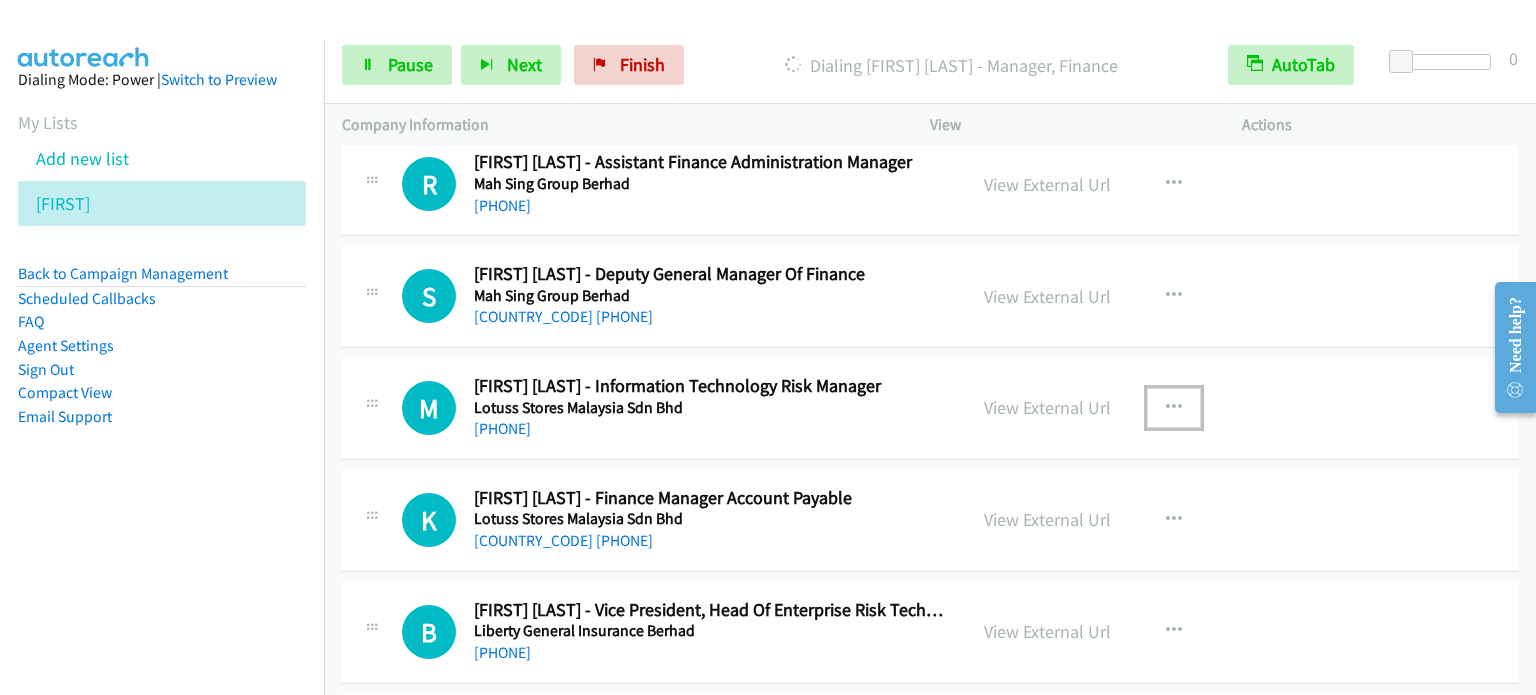 click at bounding box center (1174, 408) 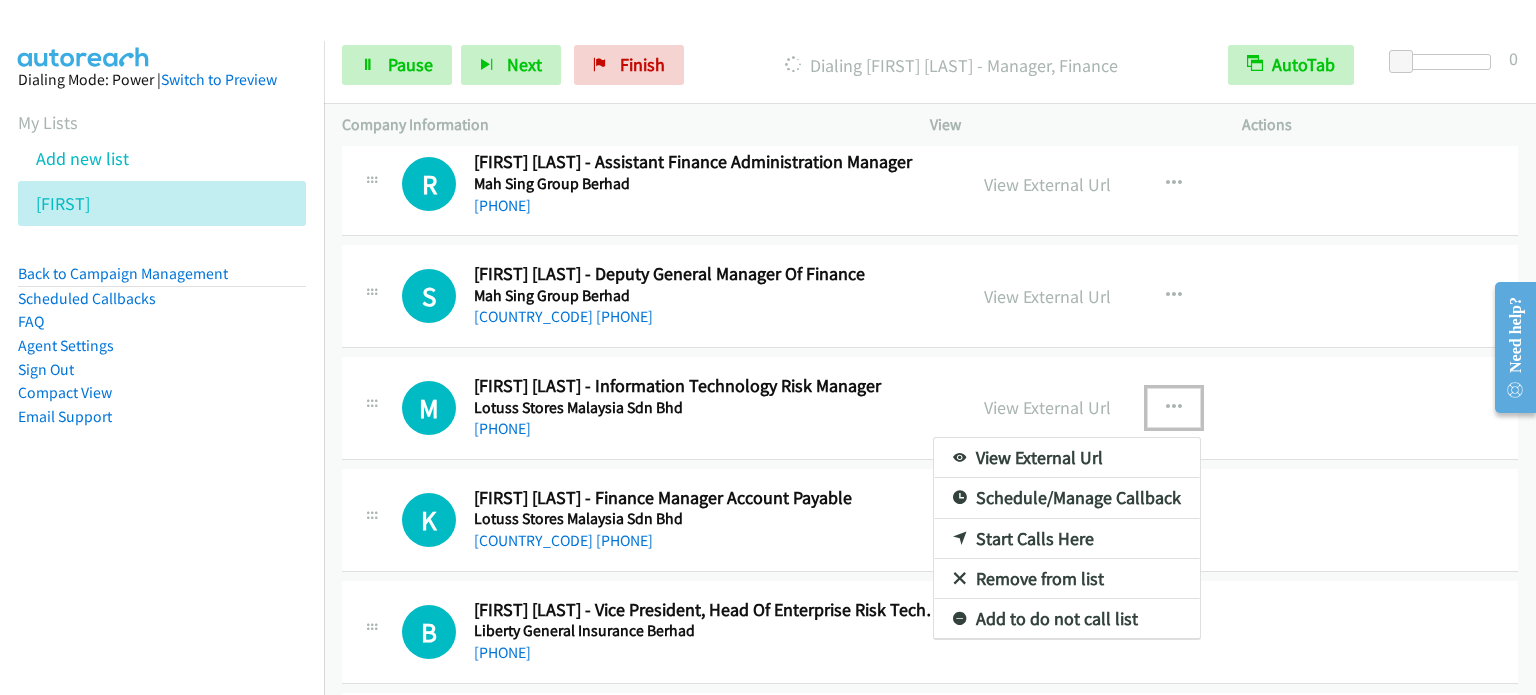 click on "Start Calls Here" at bounding box center [1067, 539] 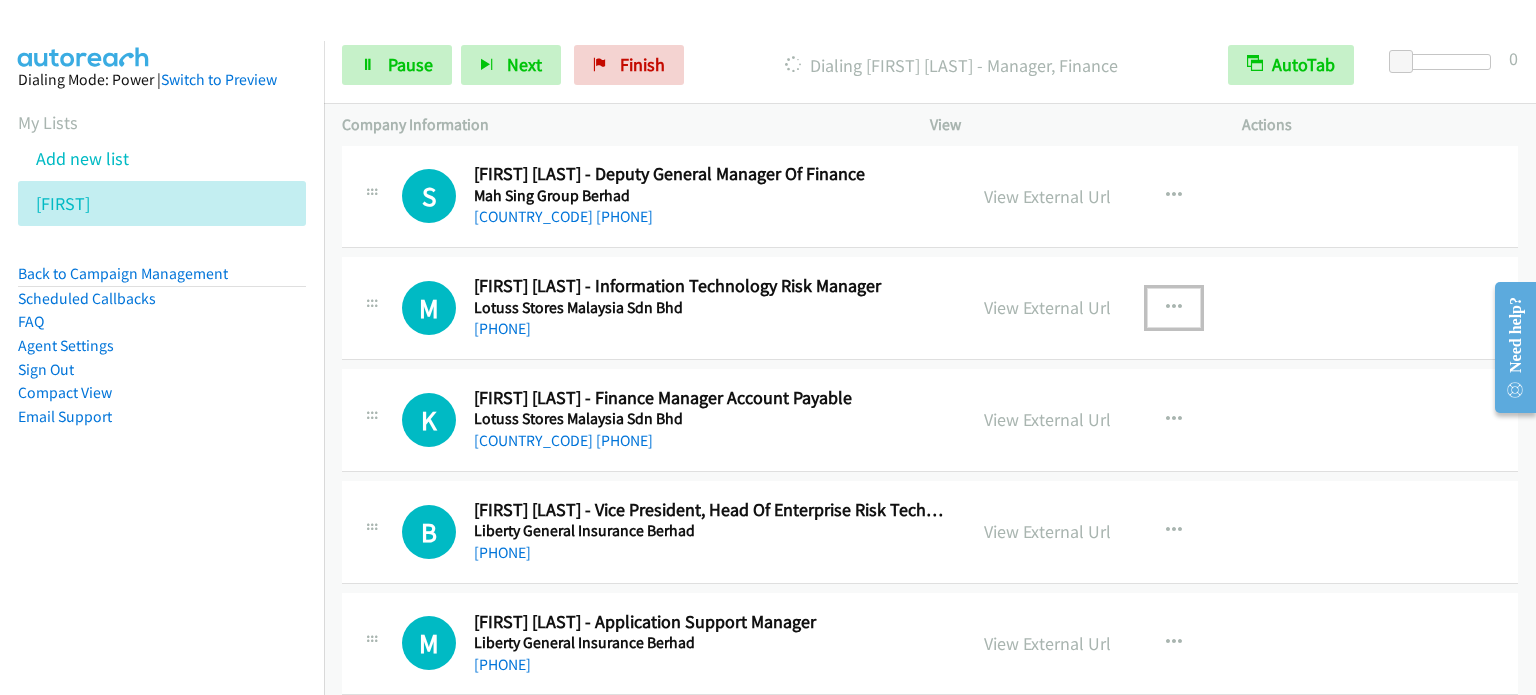 scroll, scrollTop: 3300, scrollLeft: 0, axis: vertical 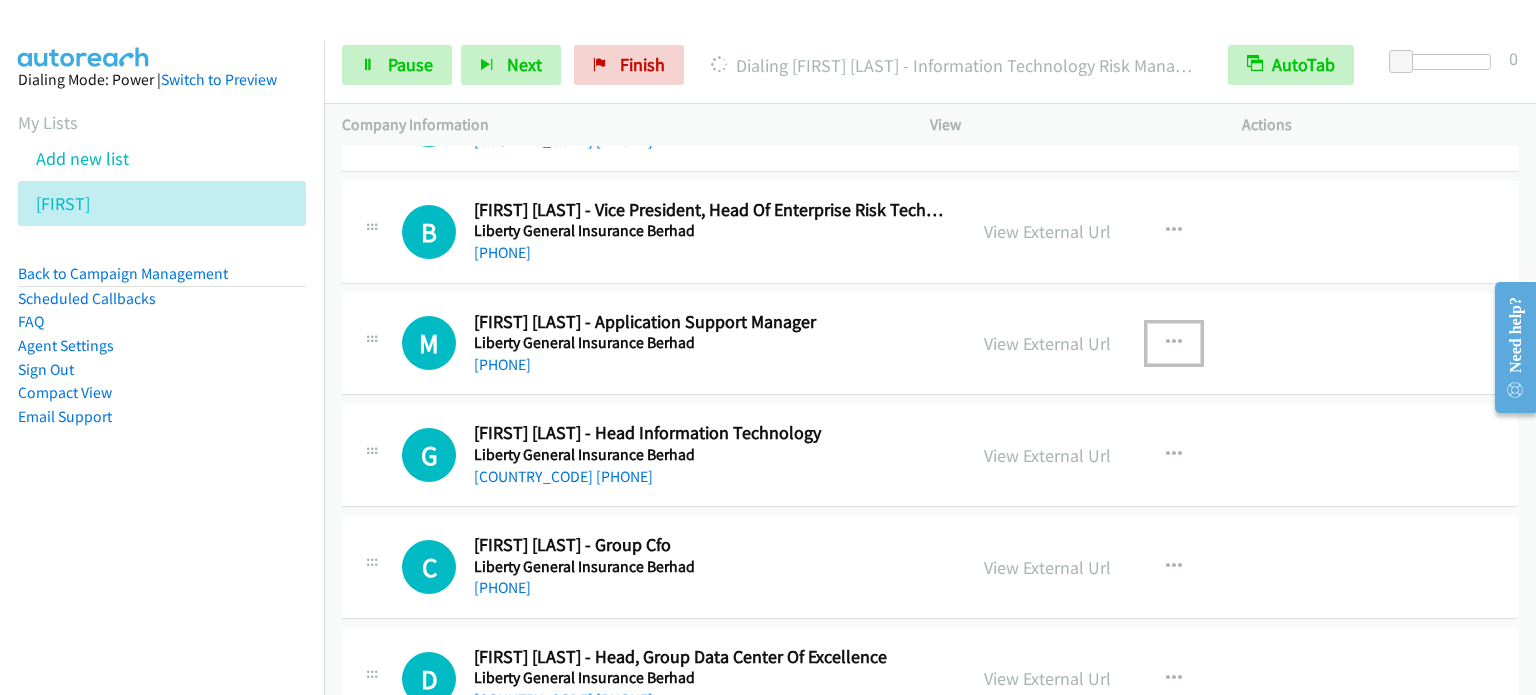 click at bounding box center (1174, 343) 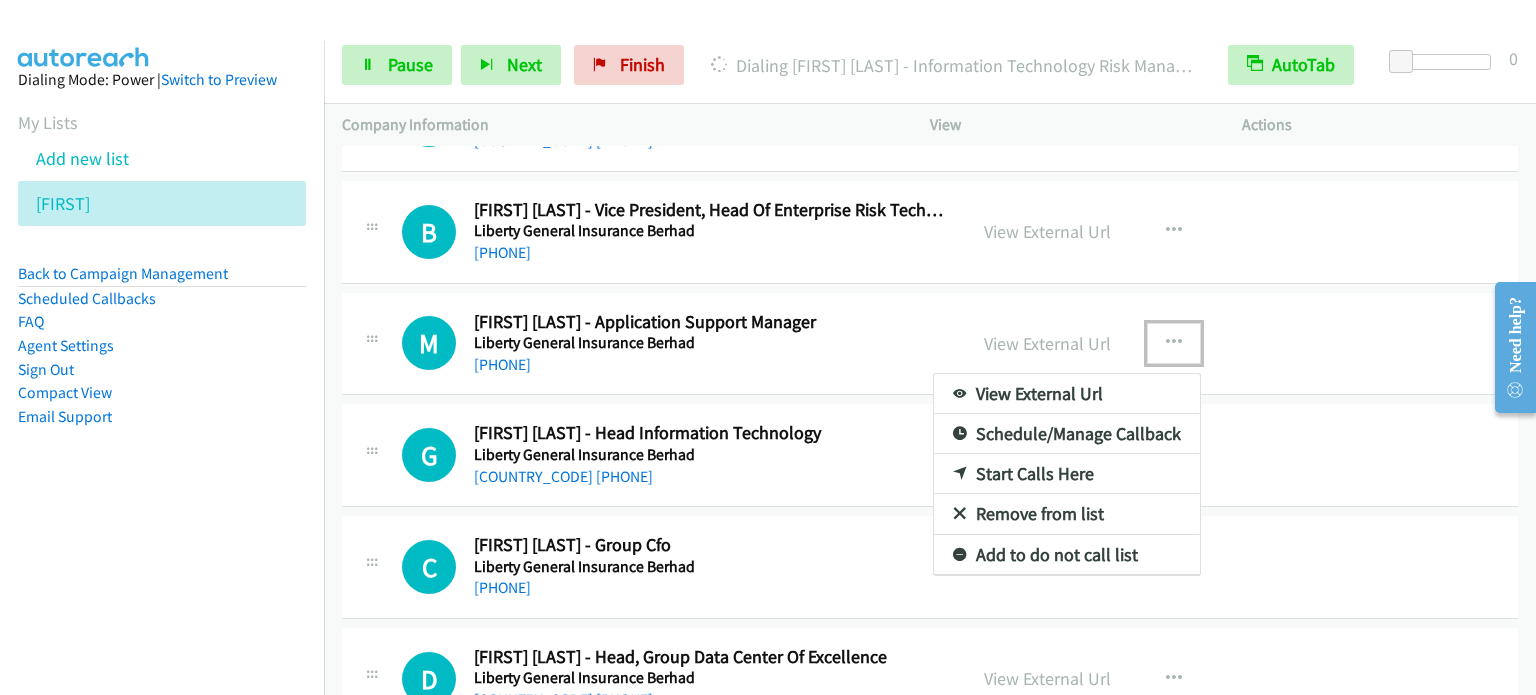 click on "Start Calls Here" at bounding box center (1067, 474) 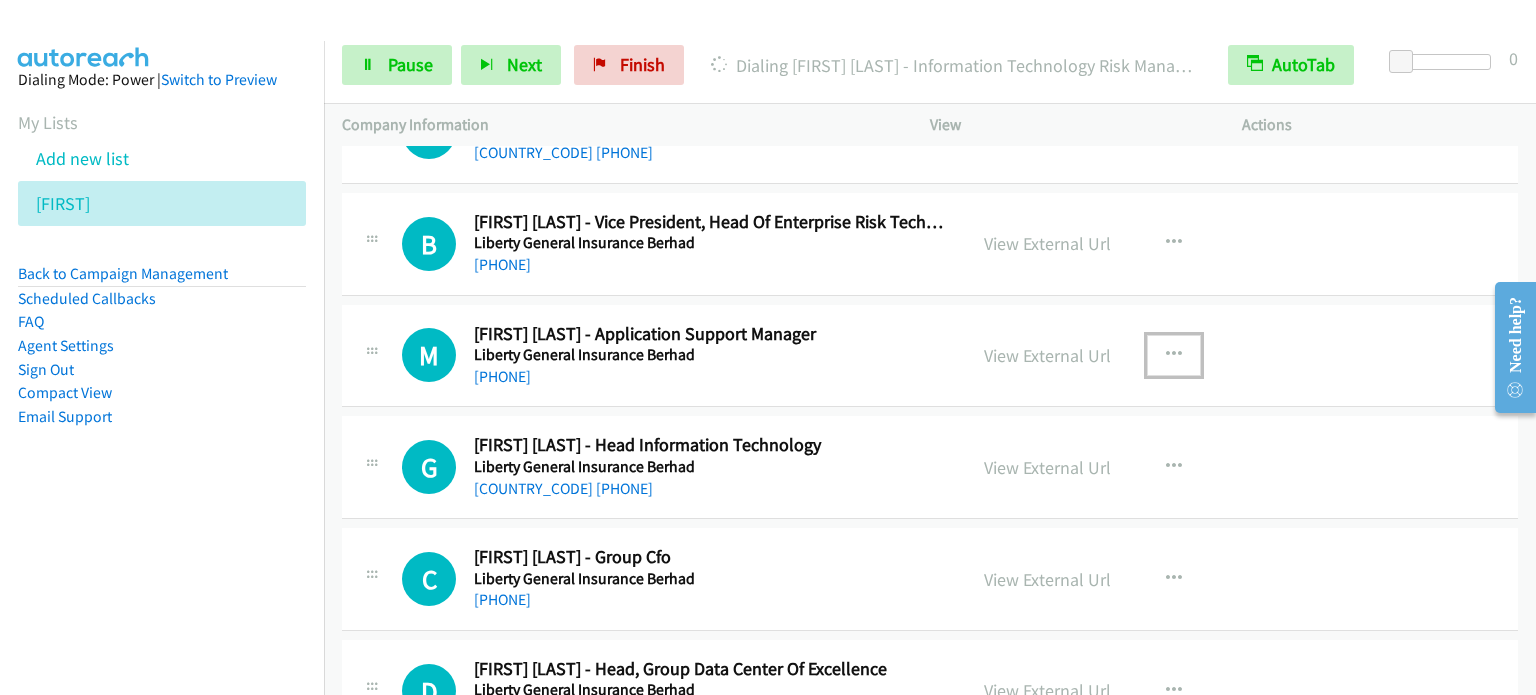 scroll, scrollTop: 3600, scrollLeft: 0, axis: vertical 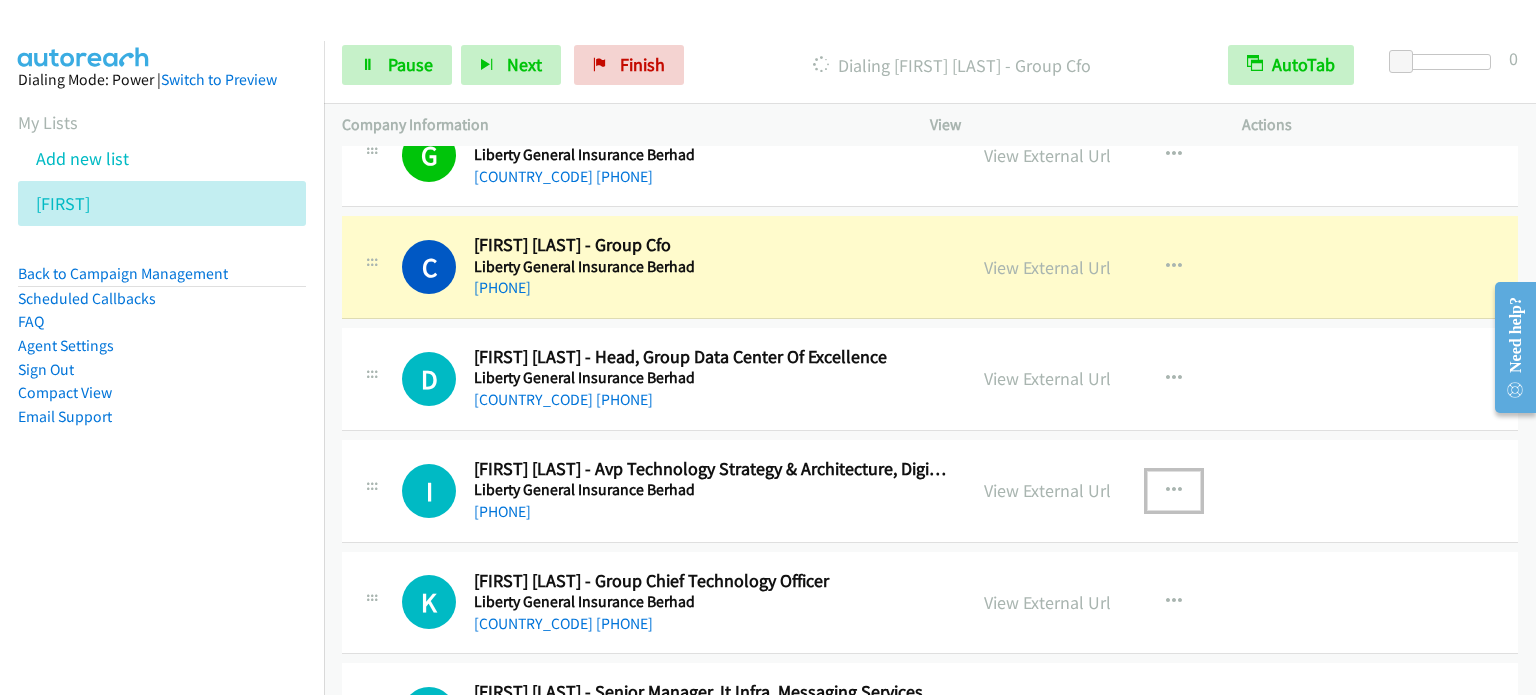 click at bounding box center [1174, 491] 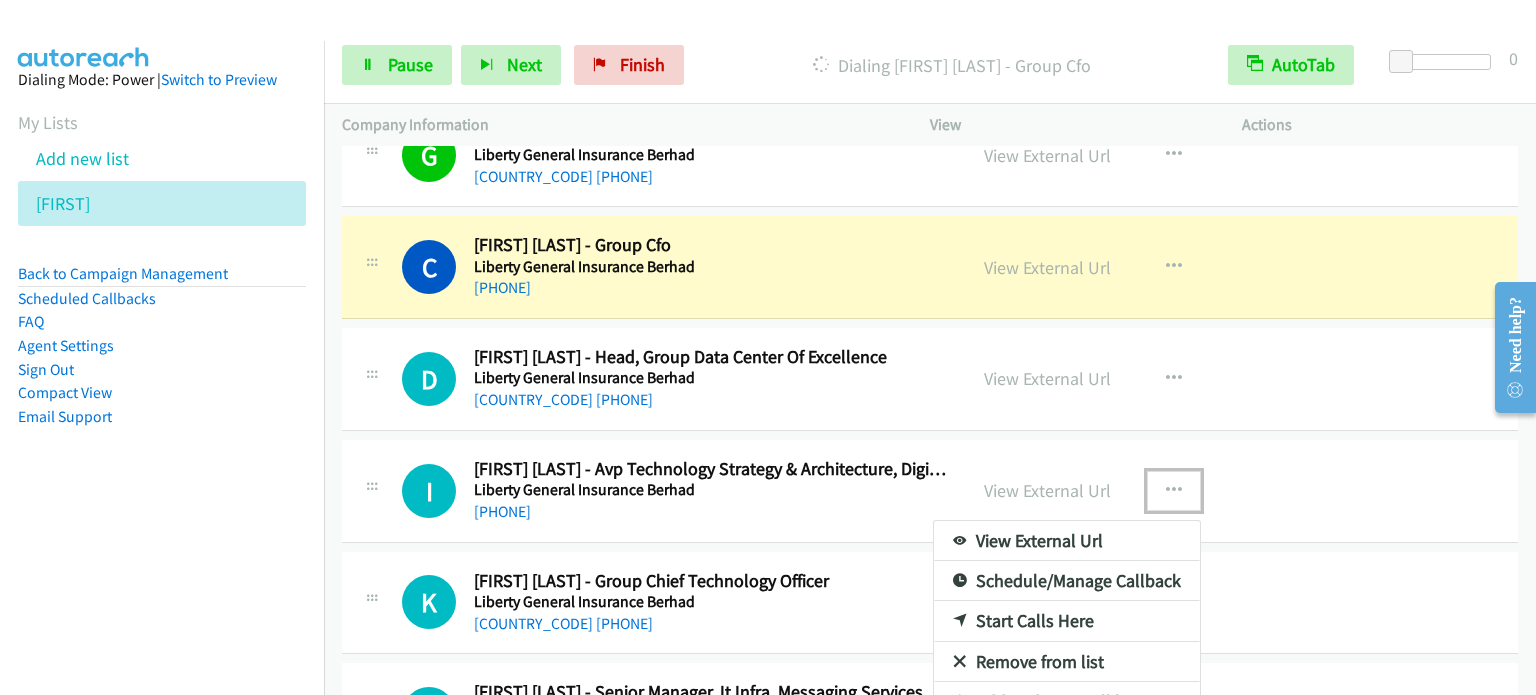 click on "Start Calls Here" at bounding box center (1067, 621) 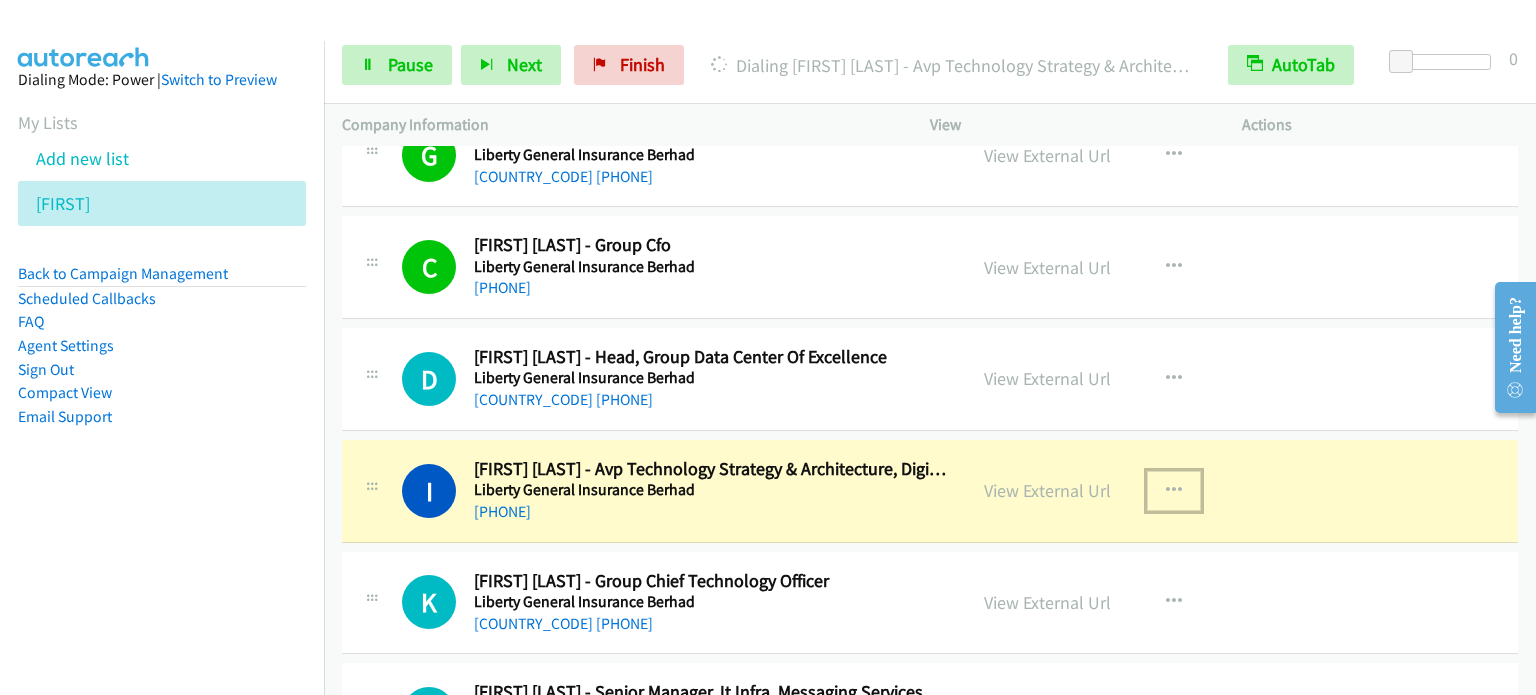 scroll, scrollTop: 3900, scrollLeft: 0, axis: vertical 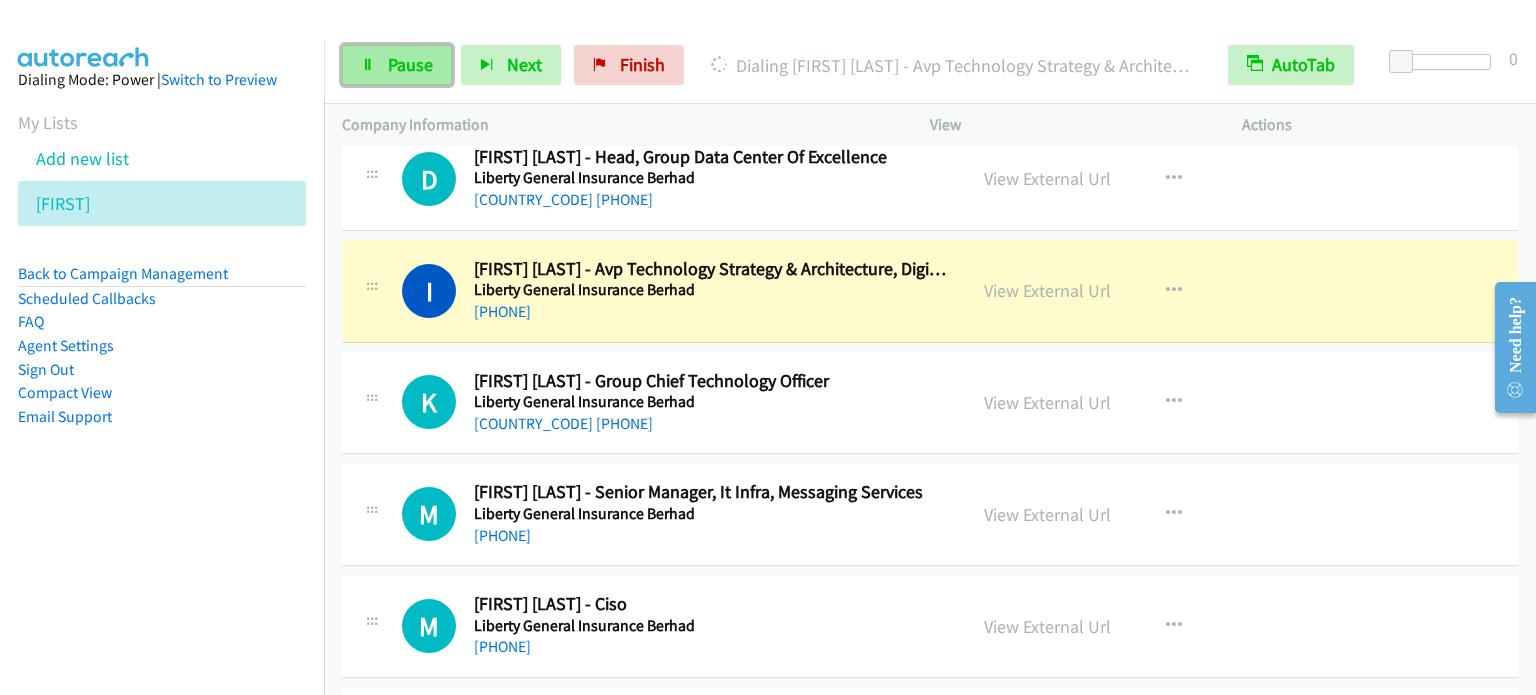 click on "Pause" at bounding box center [397, 65] 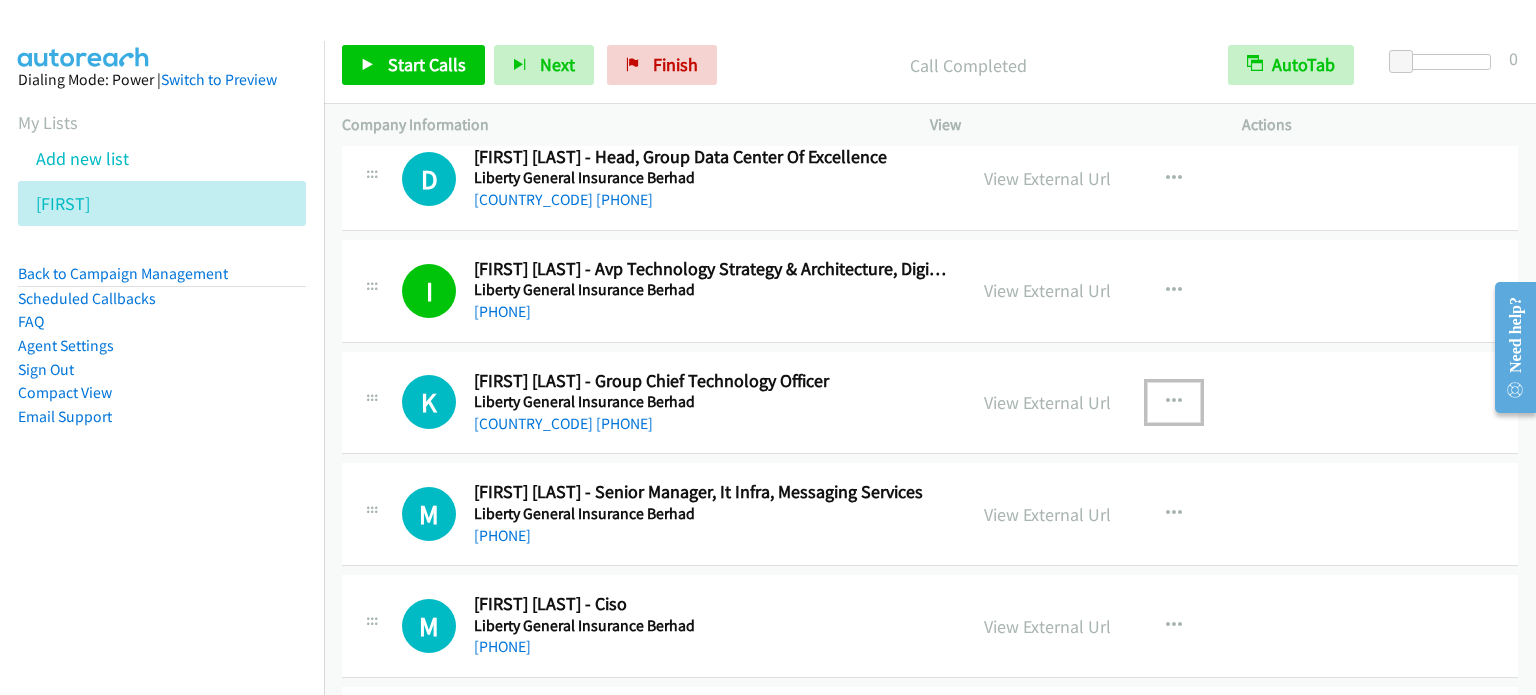 click at bounding box center (1174, 402) 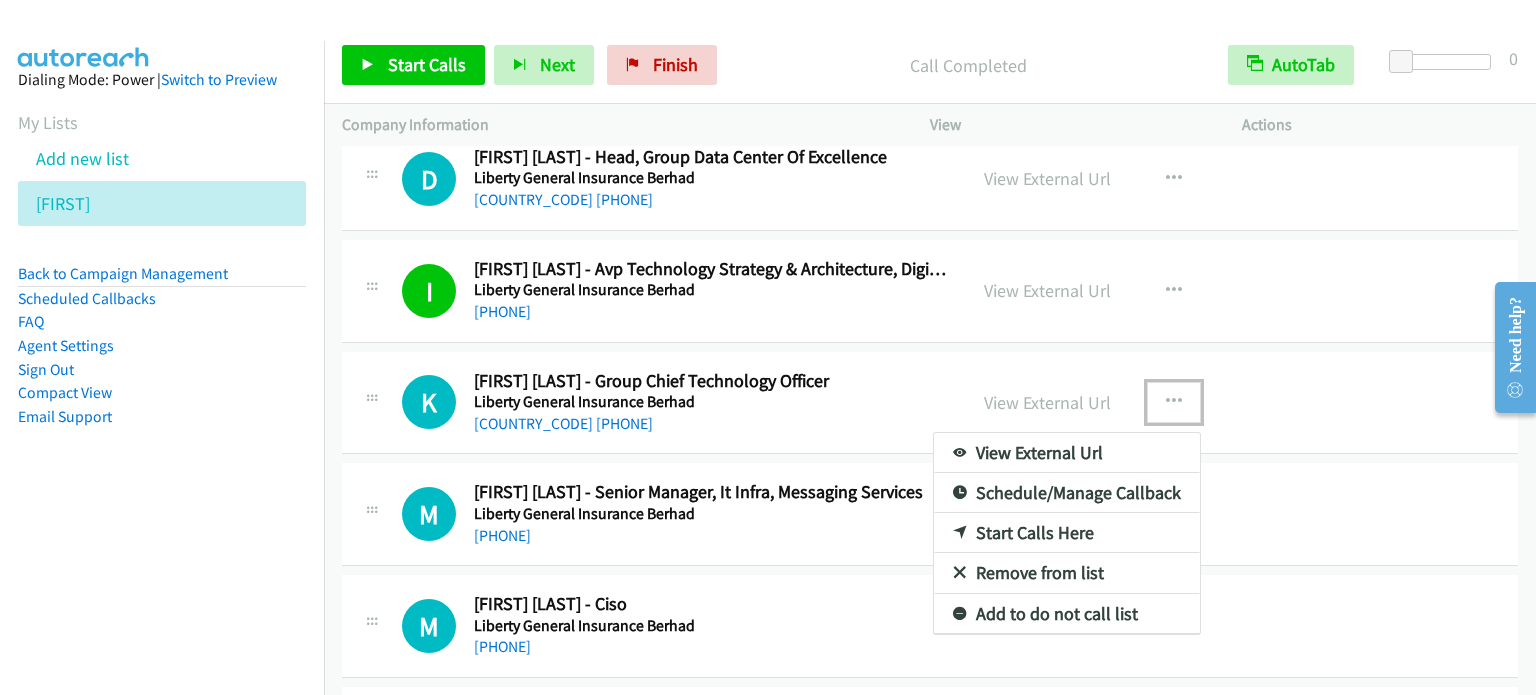 click on "Start Calls Here" at bounding box center (1067, 533) 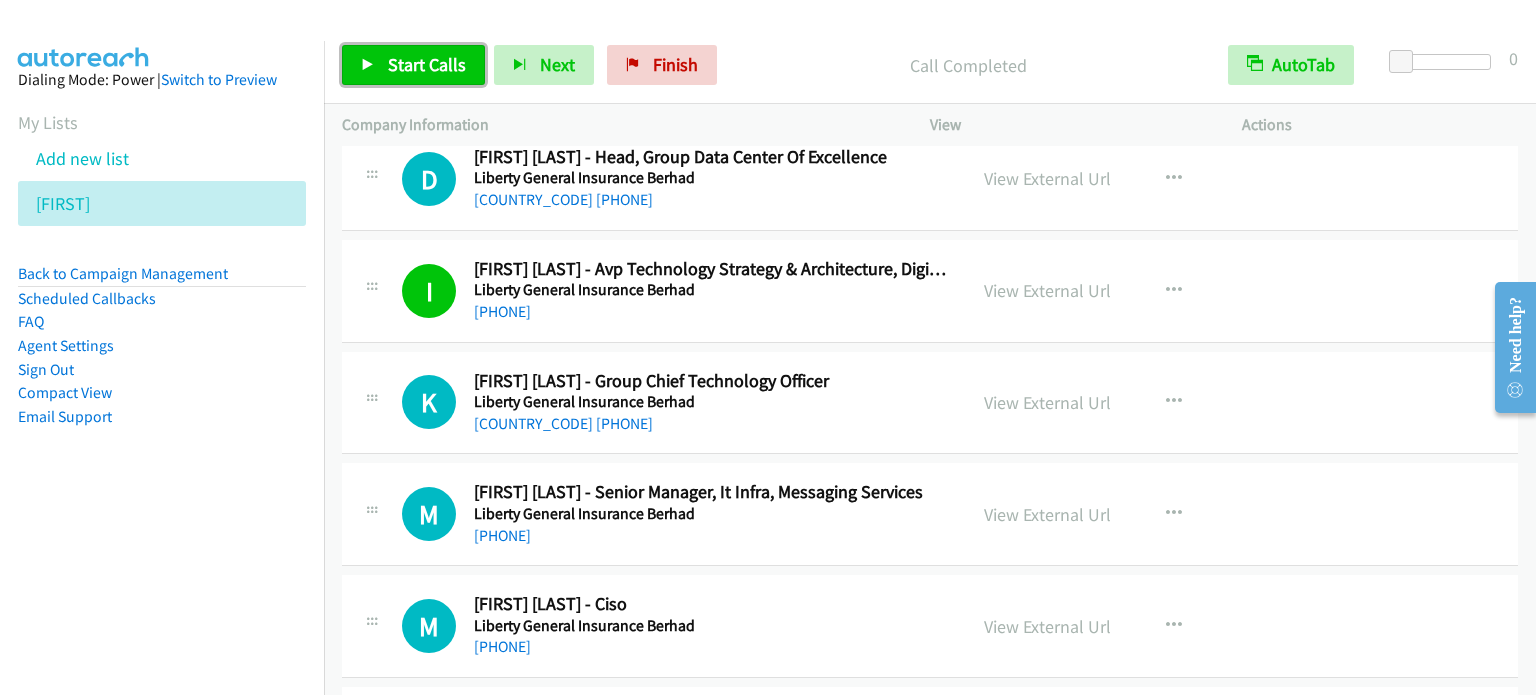 click on "Start Calls" at bounding box center (427, 64) 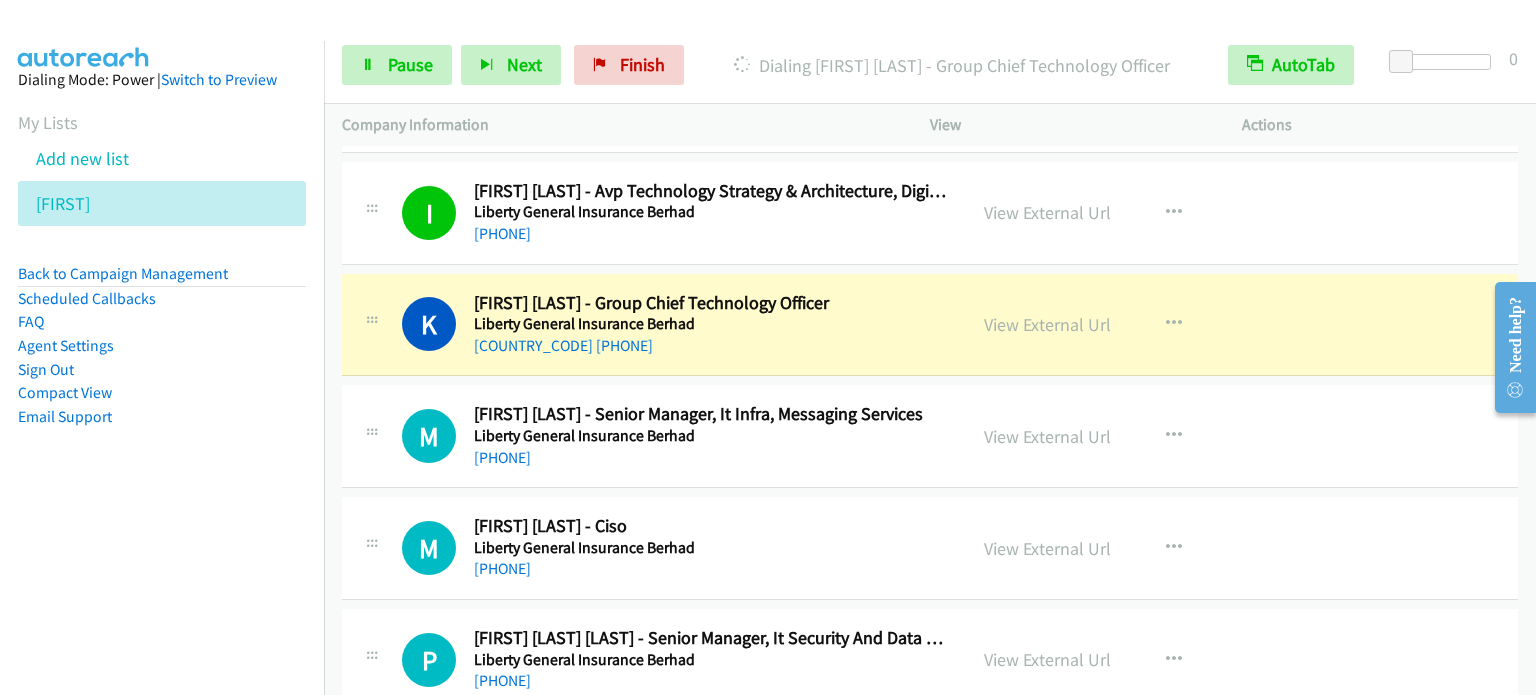 scroll, scrollTop: 4100, scrollLeft: 0, axis: vertical 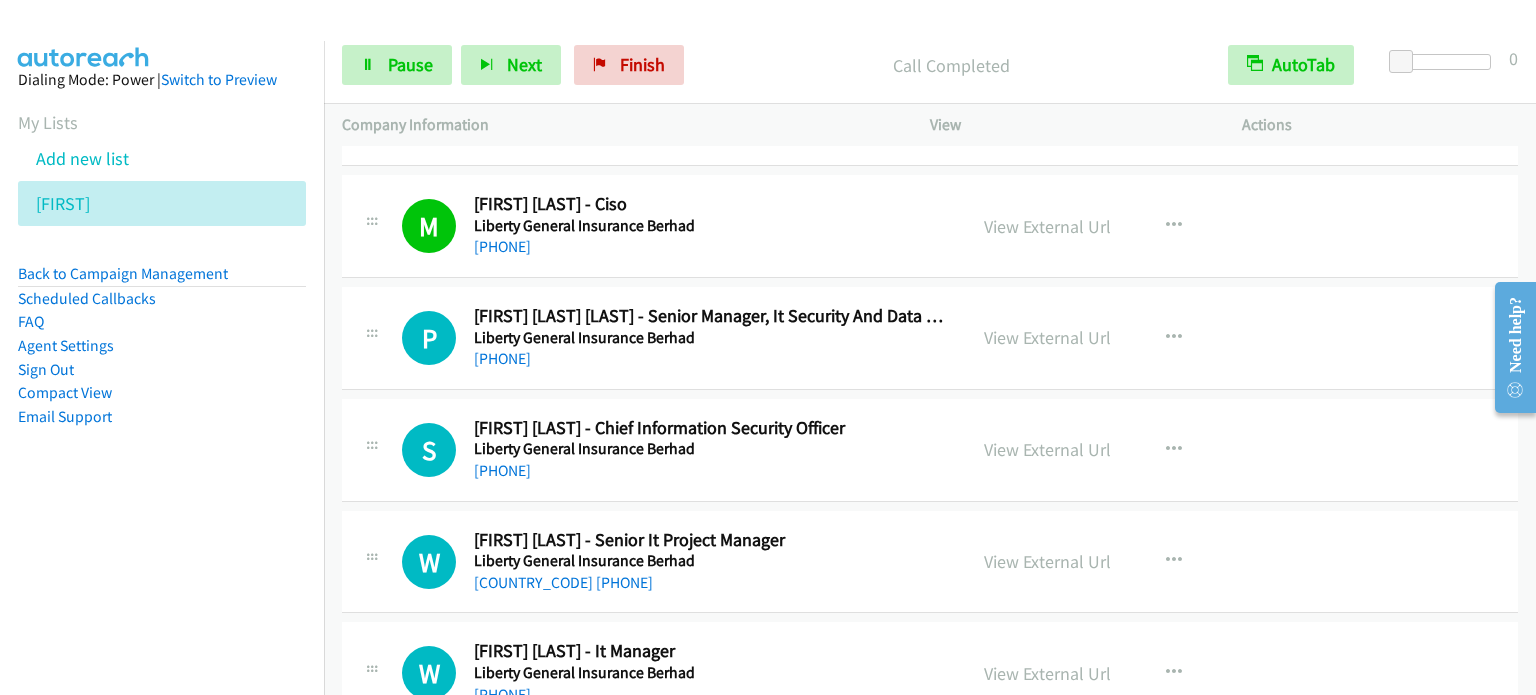click on "P
Callback Scheduled
[FIRST] [LAST] - Senior Manager, It Security And Data Governance
Liberty General Insurance Berhad
Asia/Kuching
[PHONE]
View External Url
View External Url
Schedule/Manage Callback
Start Calls Here
Remove from list
Add to do not call list
Reset Call Status" at bounding box center [930, 339] 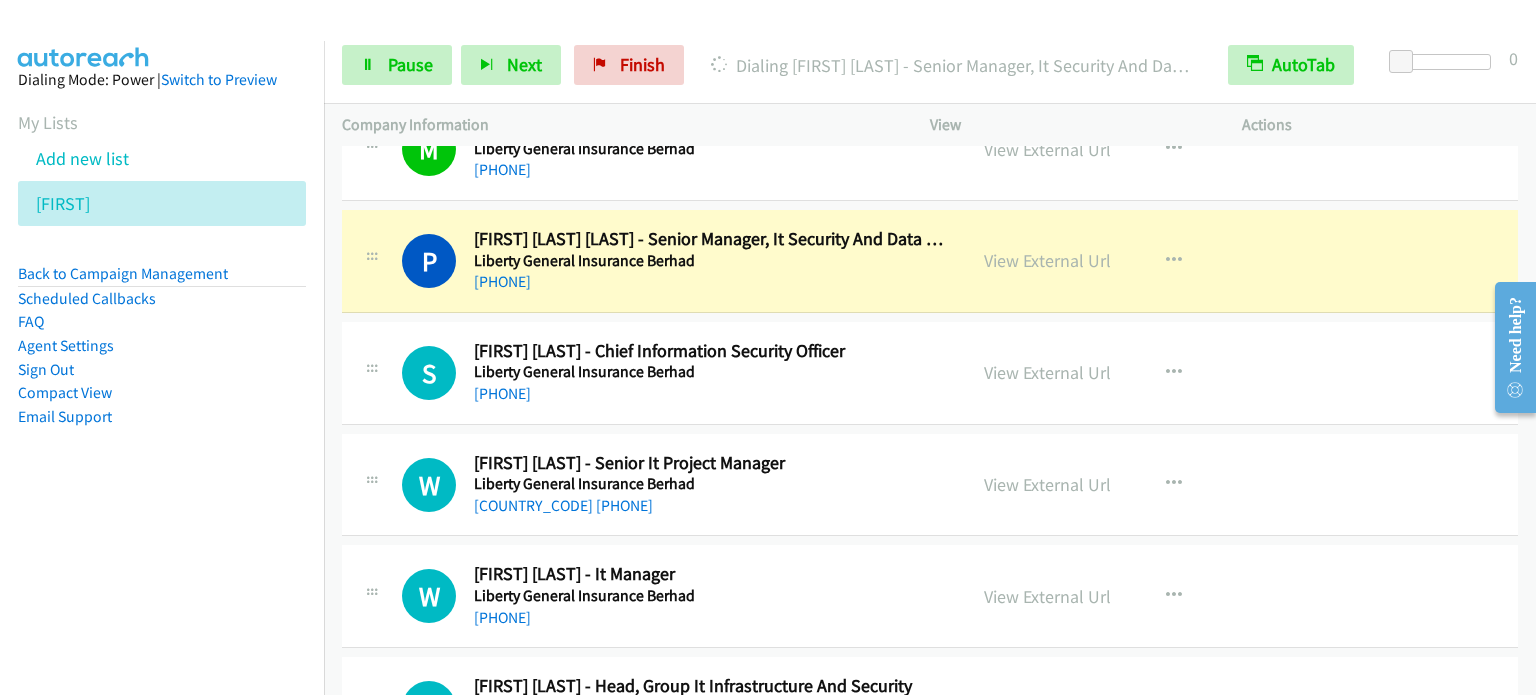 scroll, scrollTop: 4500, scrollLeft: 0, axis: vertical 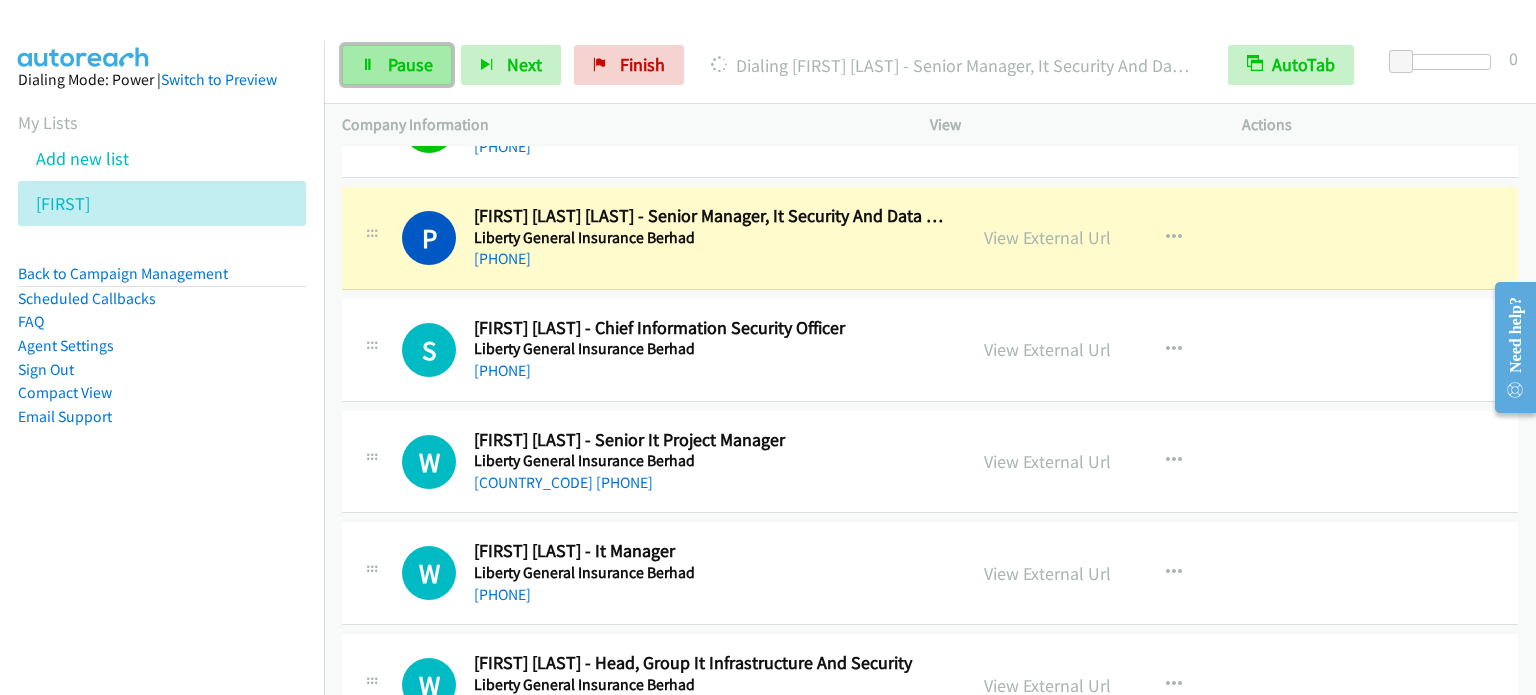 click on "Pause" at bounding box center (397, 65) 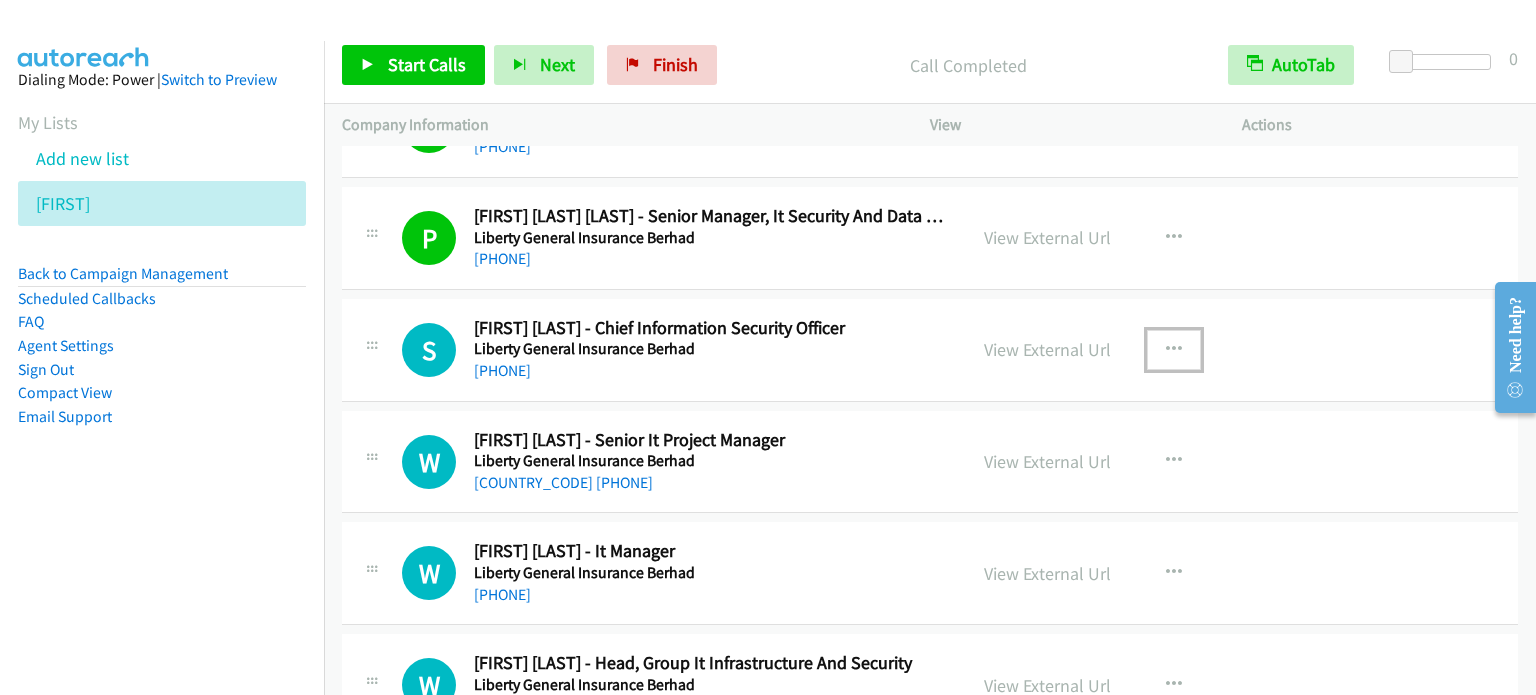 click at bounding box center [1174, 350] 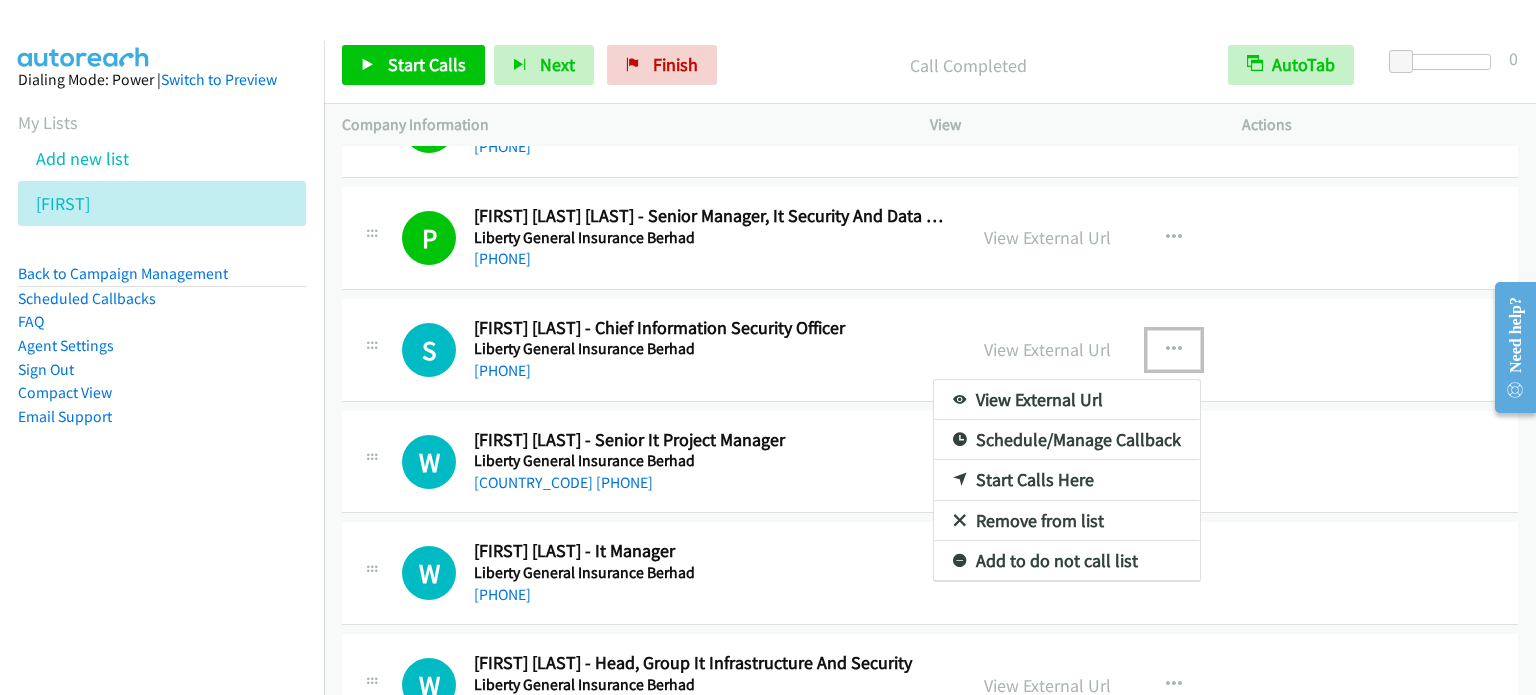click on "Start Calls Here" at bounding box center [1067, 480] 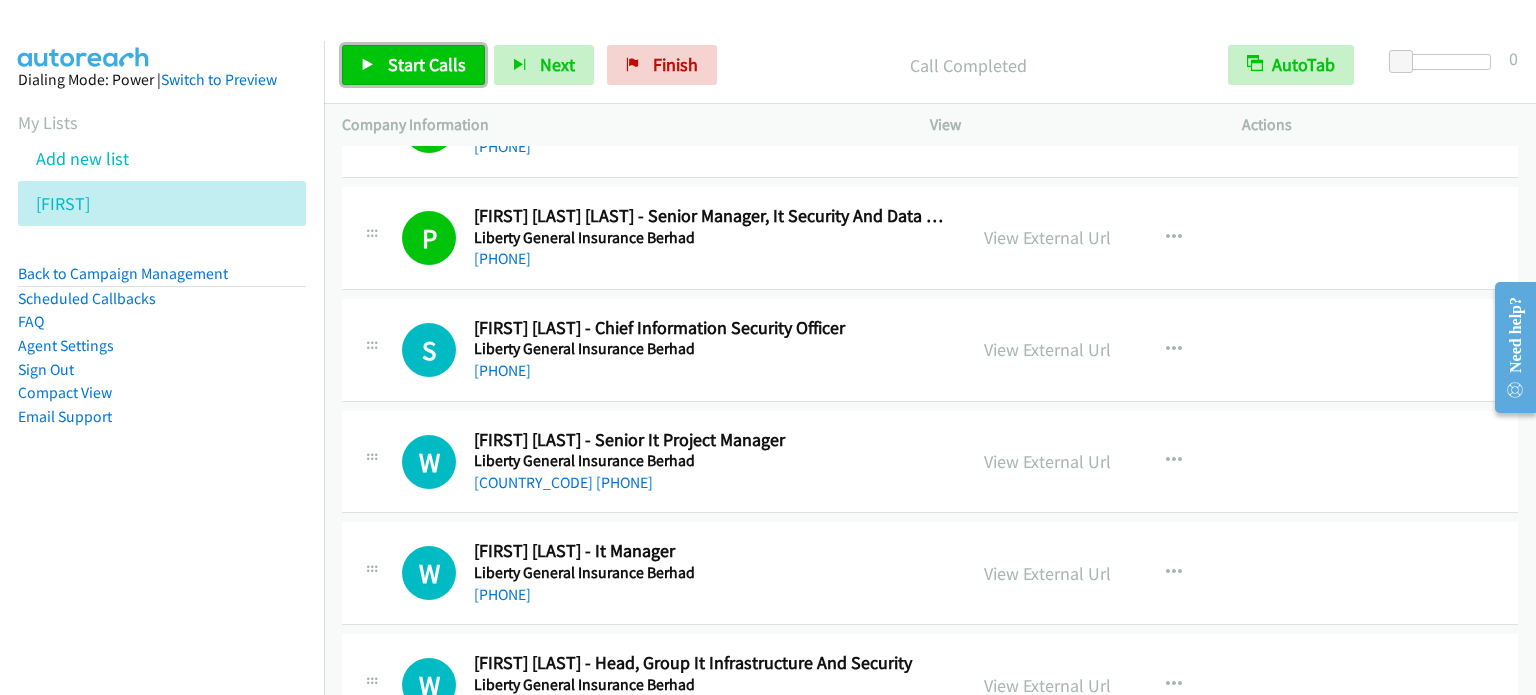 click on "Start Calls" at bounding box center (427, 64) 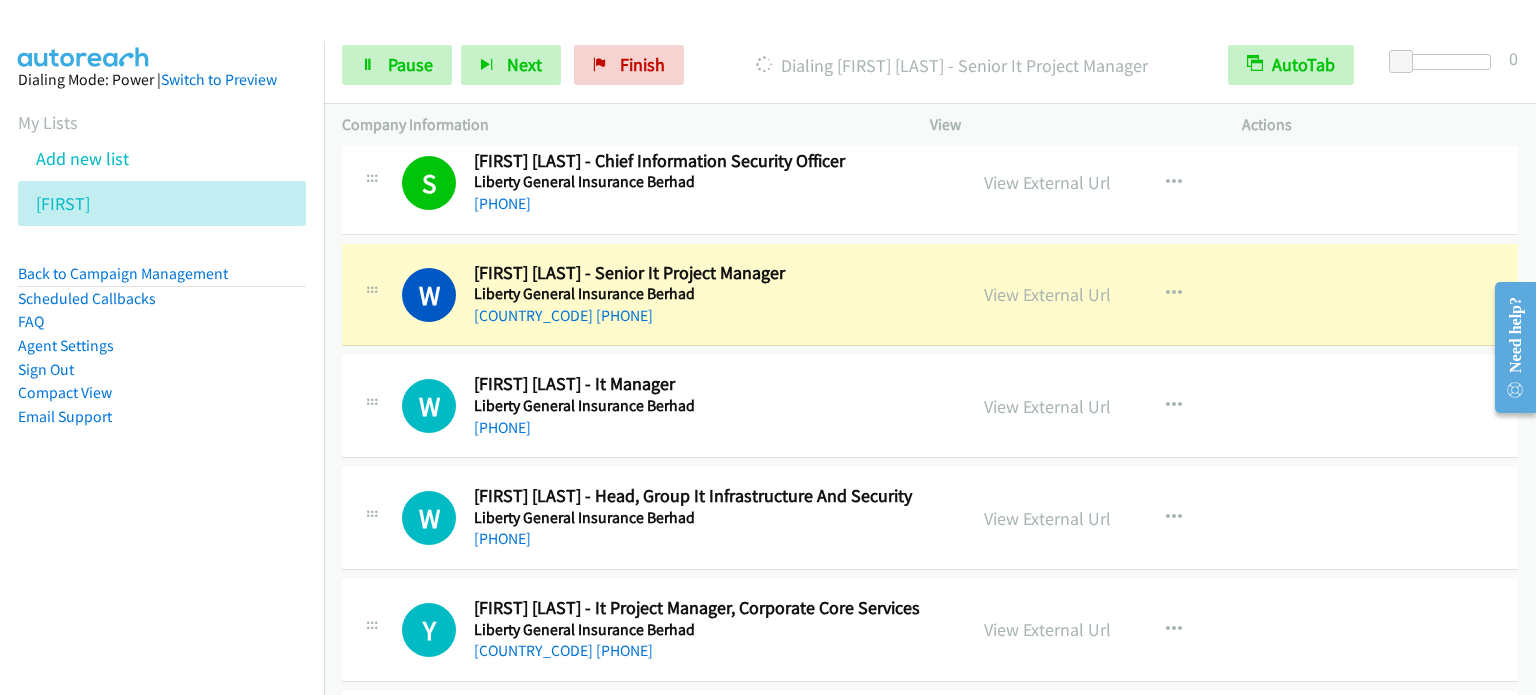 scroll, scrollTop: 4700, scrollLeft: 0, axis: vertical 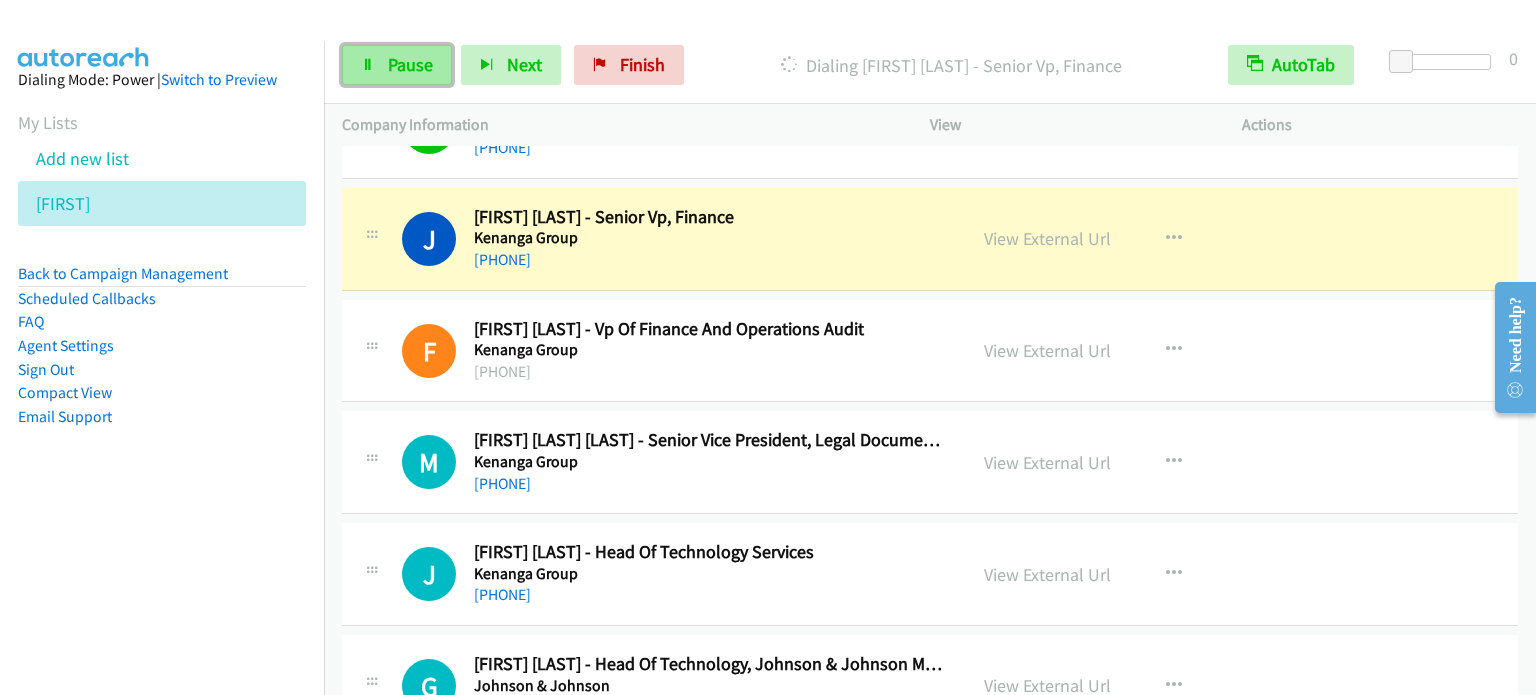 click on "Pause" at bounding box center (410, 64) 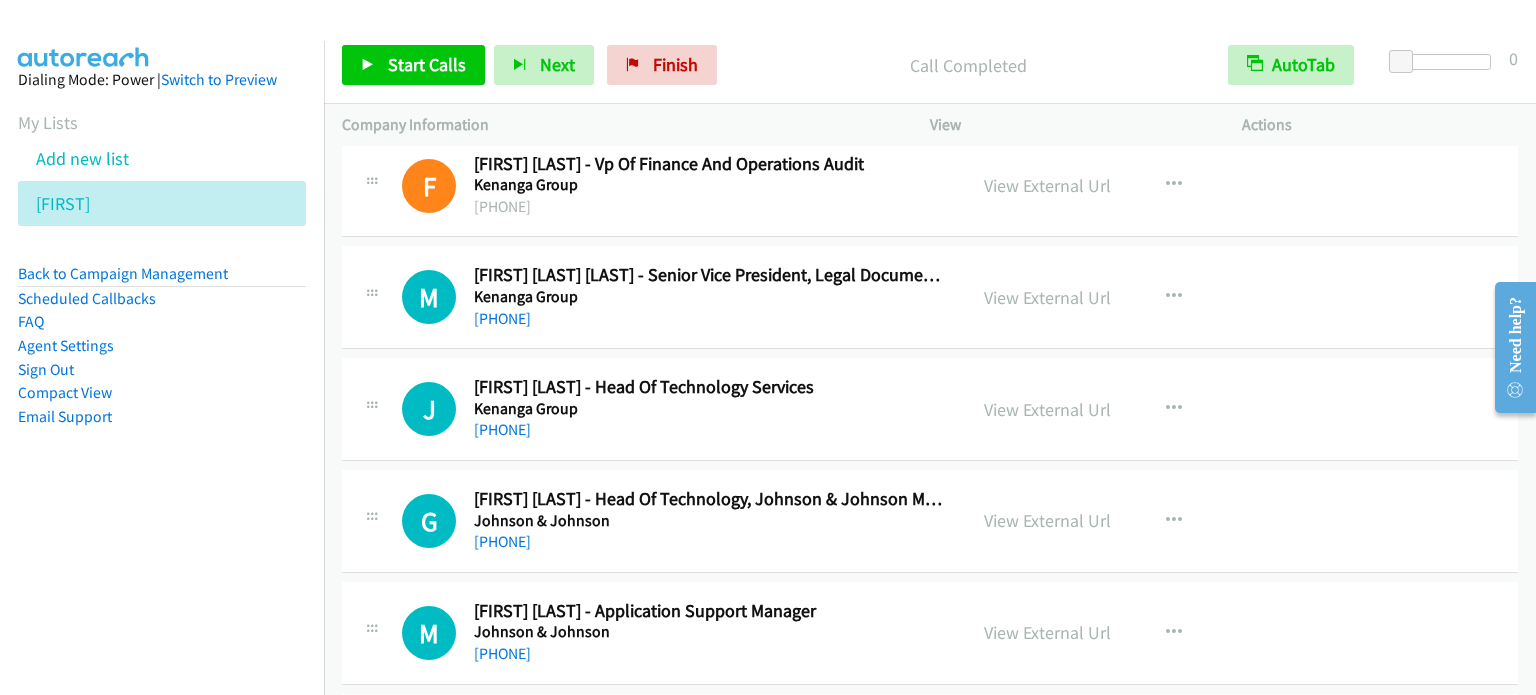 scroll, scrollTop: 6600, scrollLeft: 0, axis: vertical 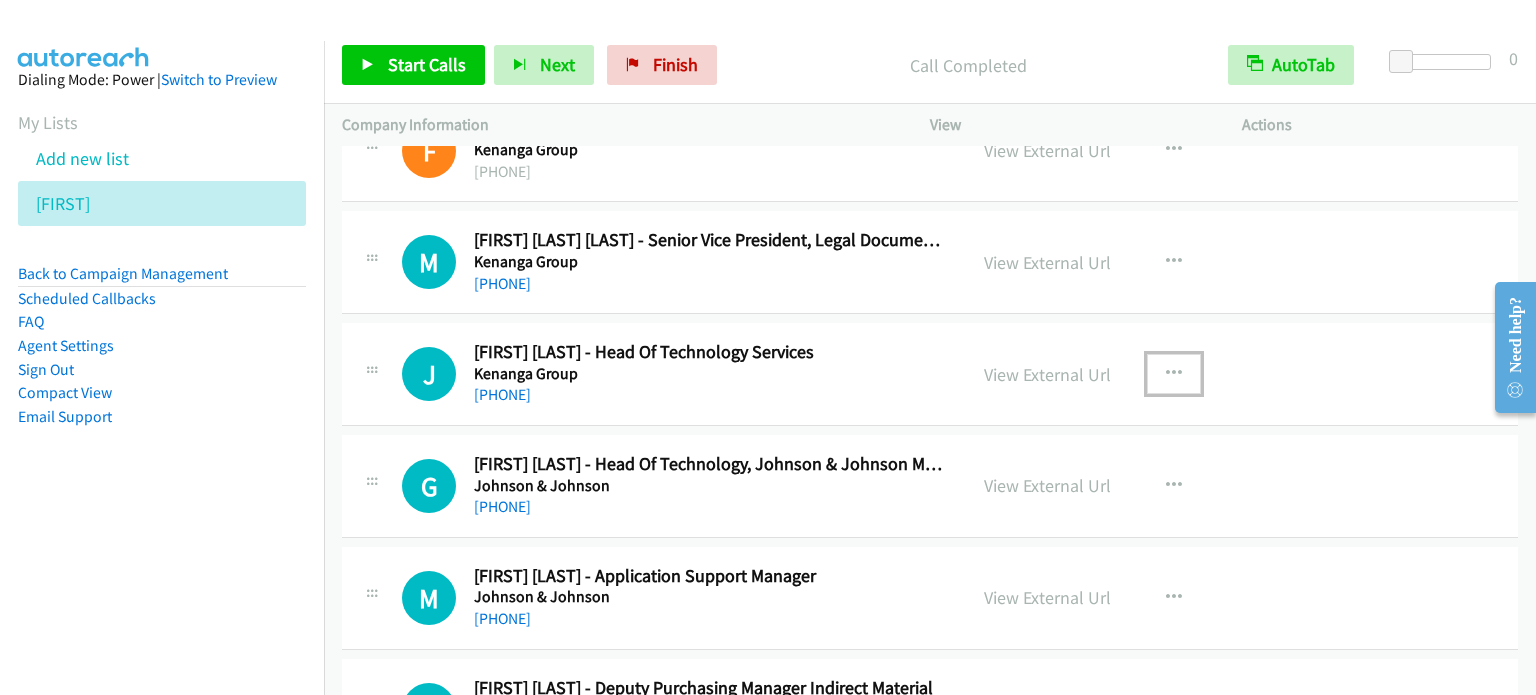 click at bounding box center (1174, 374) 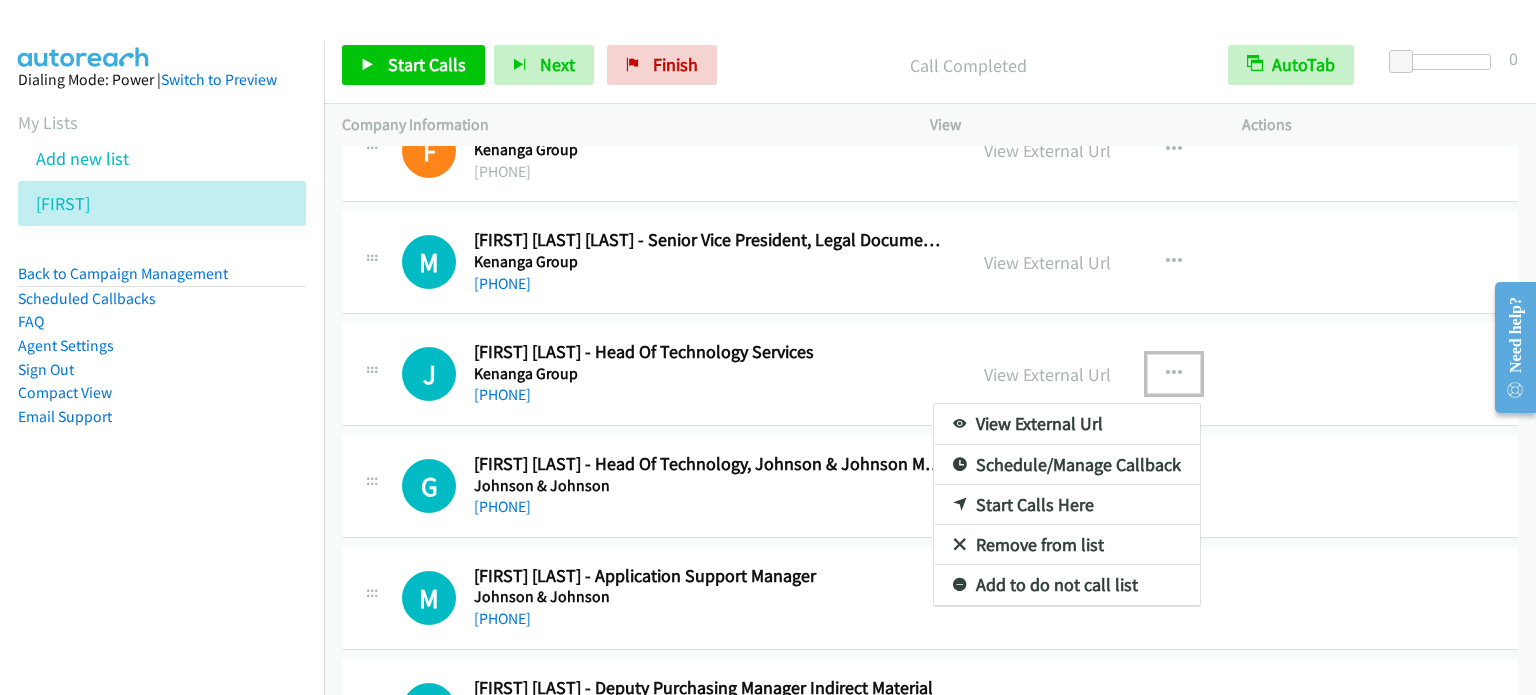 click on "Start Calls Here" at bounding box center (1067, 505) 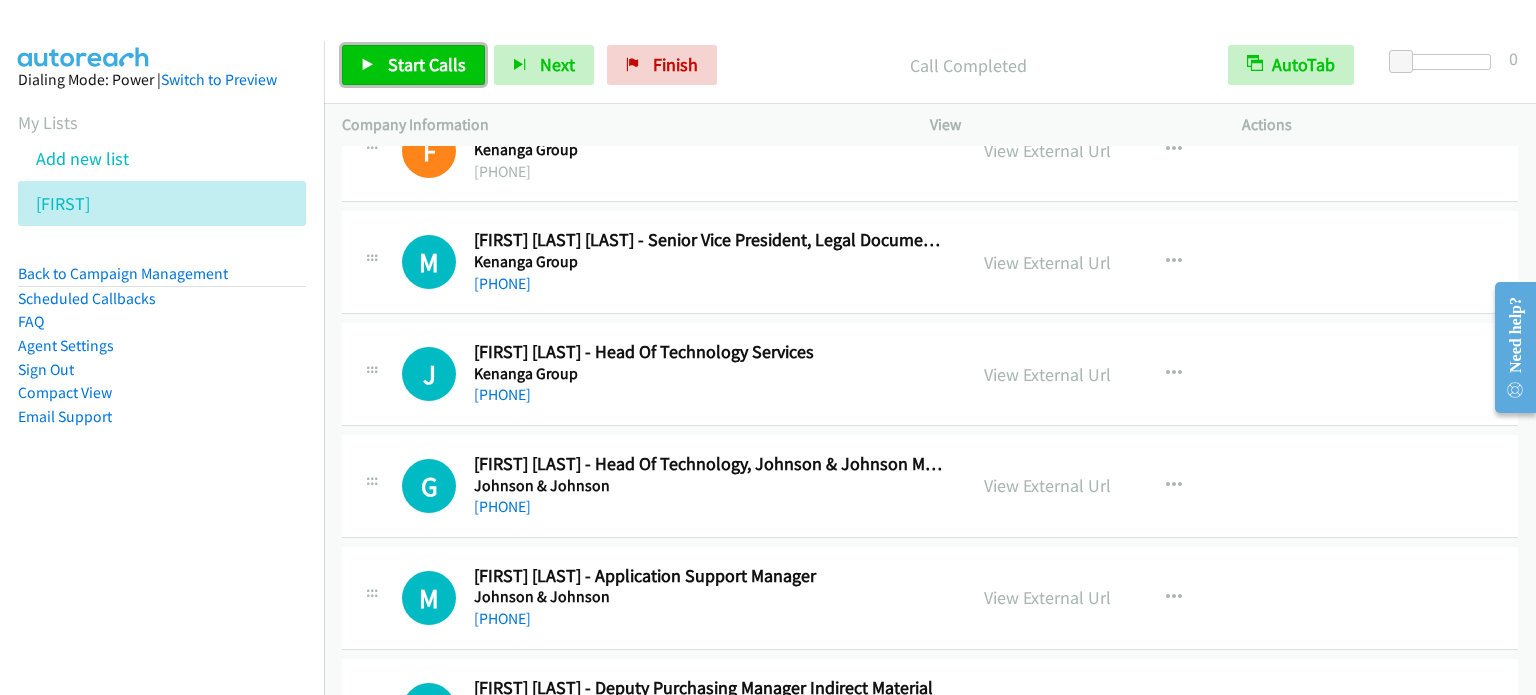 click on "Start Calls" at bounding box center (427, 64) 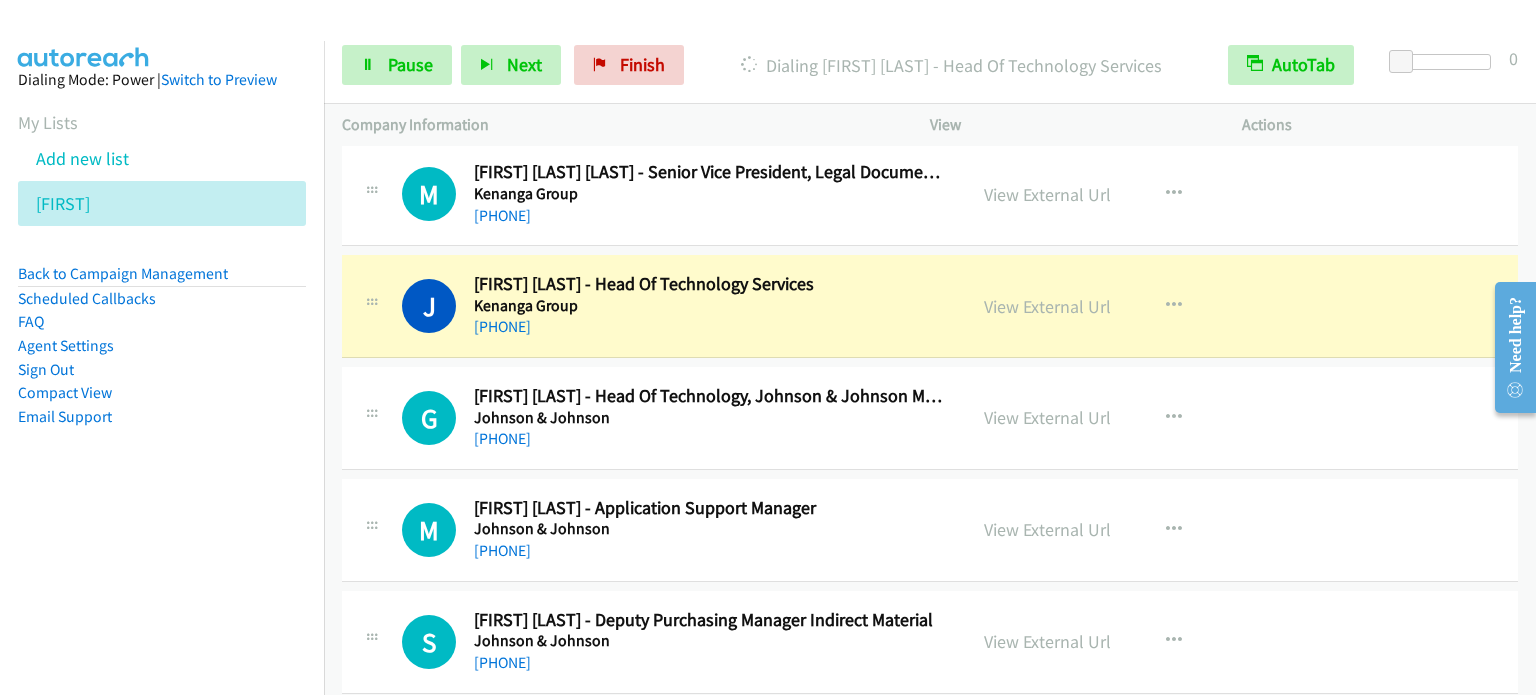 scroll, scrollTop: 6700, scrollLeft: 0, axis: vertical 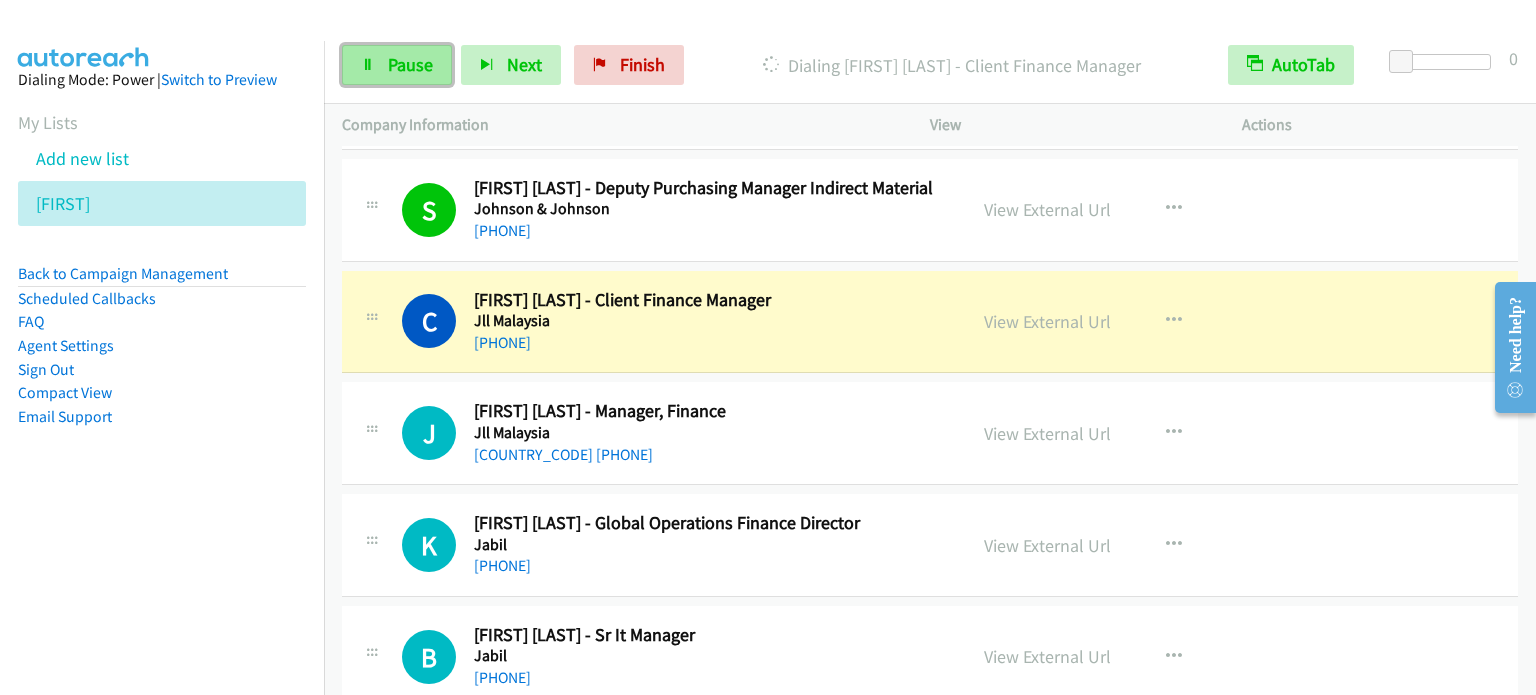 click on "Pause" at bounding box center [410, 64] 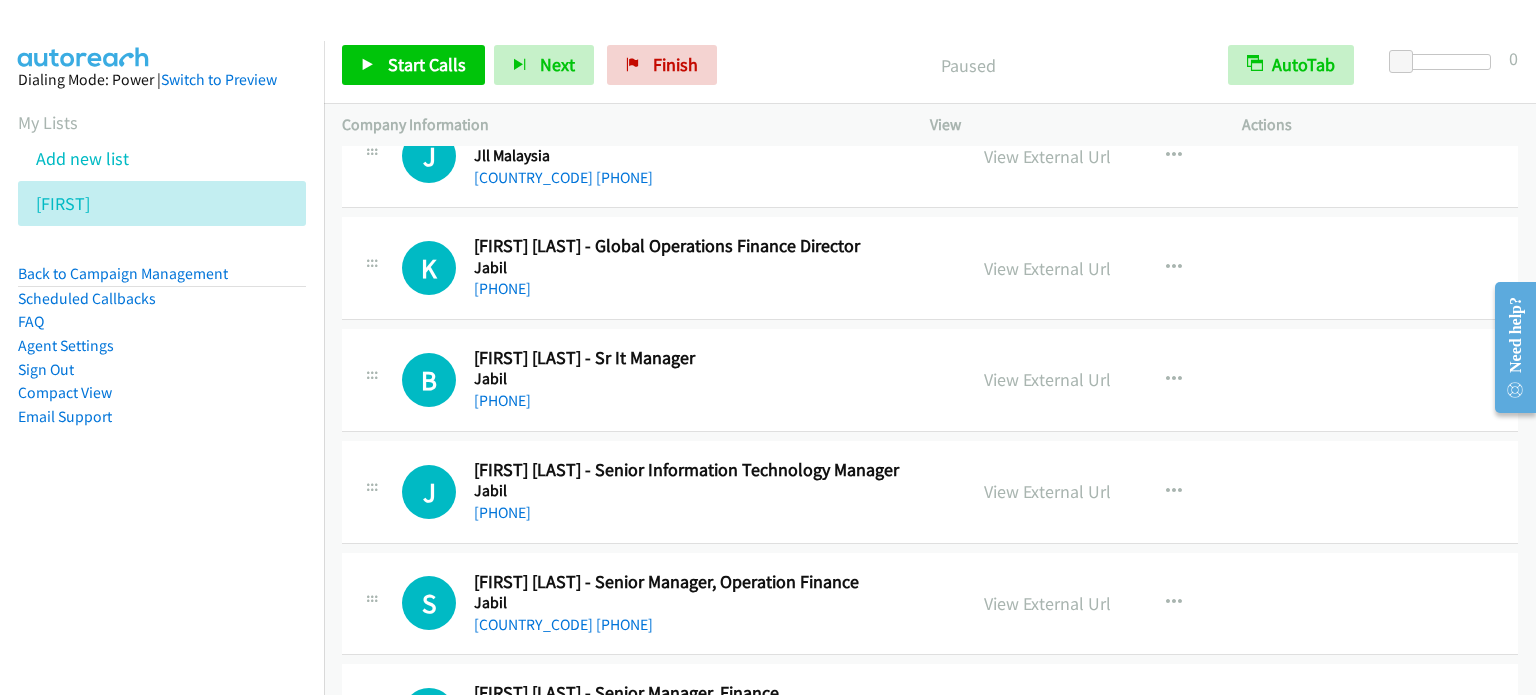 scroll, scrollTop: 7500, scrollLeft: 0, axis: vertical 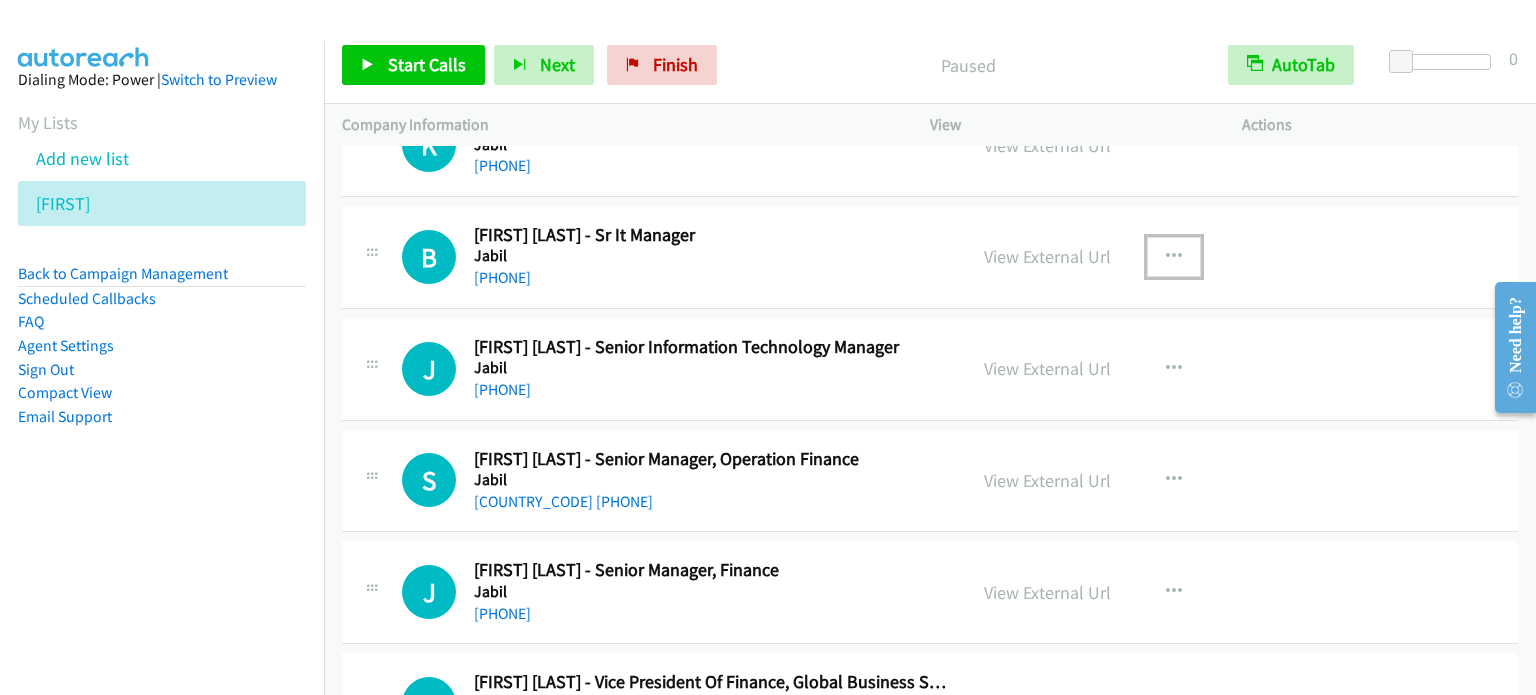 click at bounding box center (1174, 257) 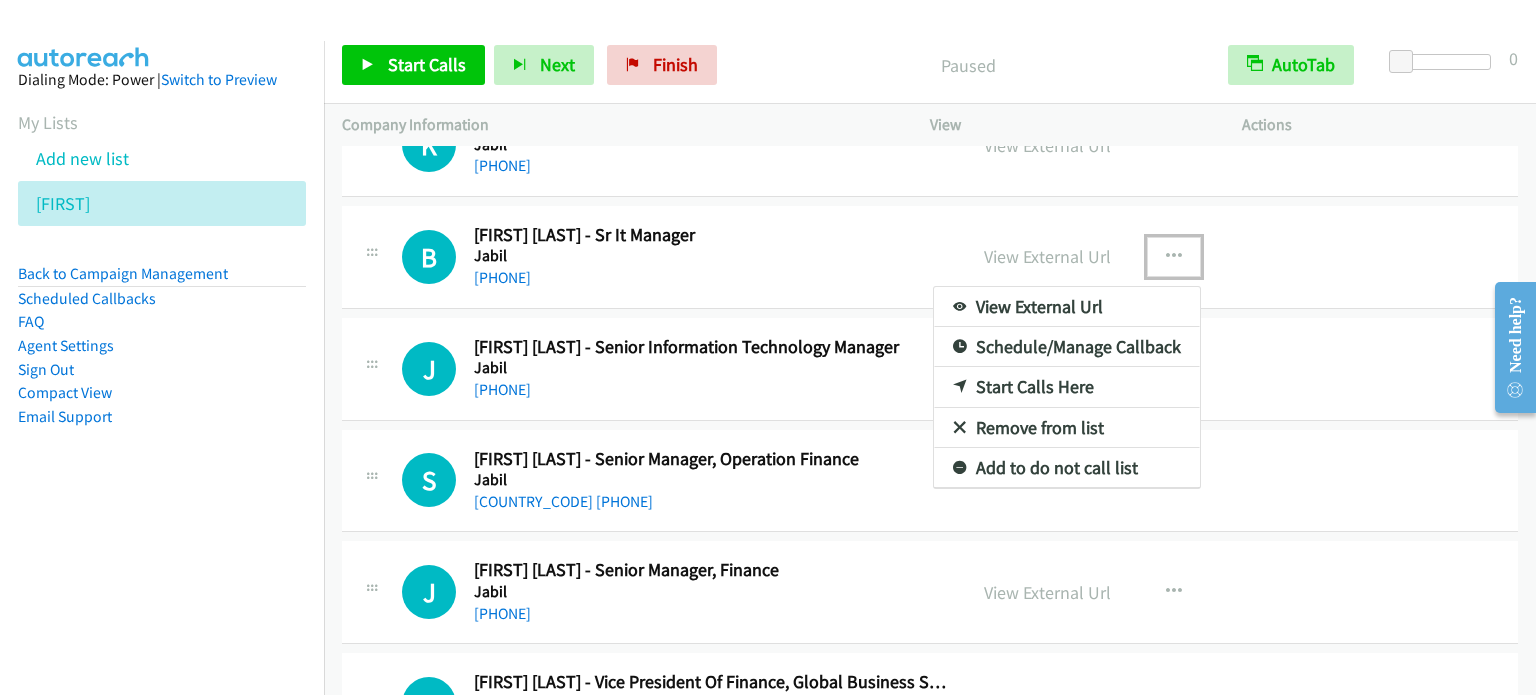 click on "Start Calls Here" at bounding box center [1067, 387] 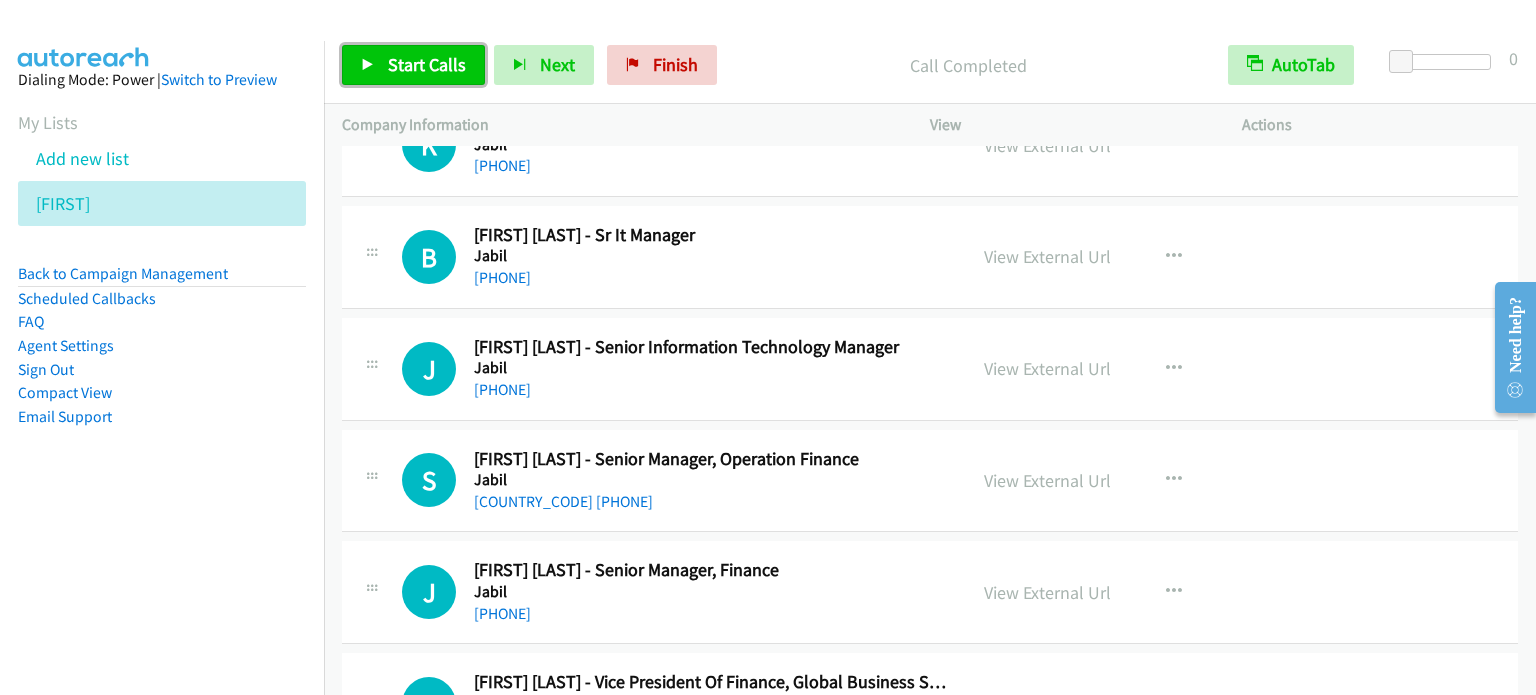 click on "Start Calls" at bounding box center (413, 65) 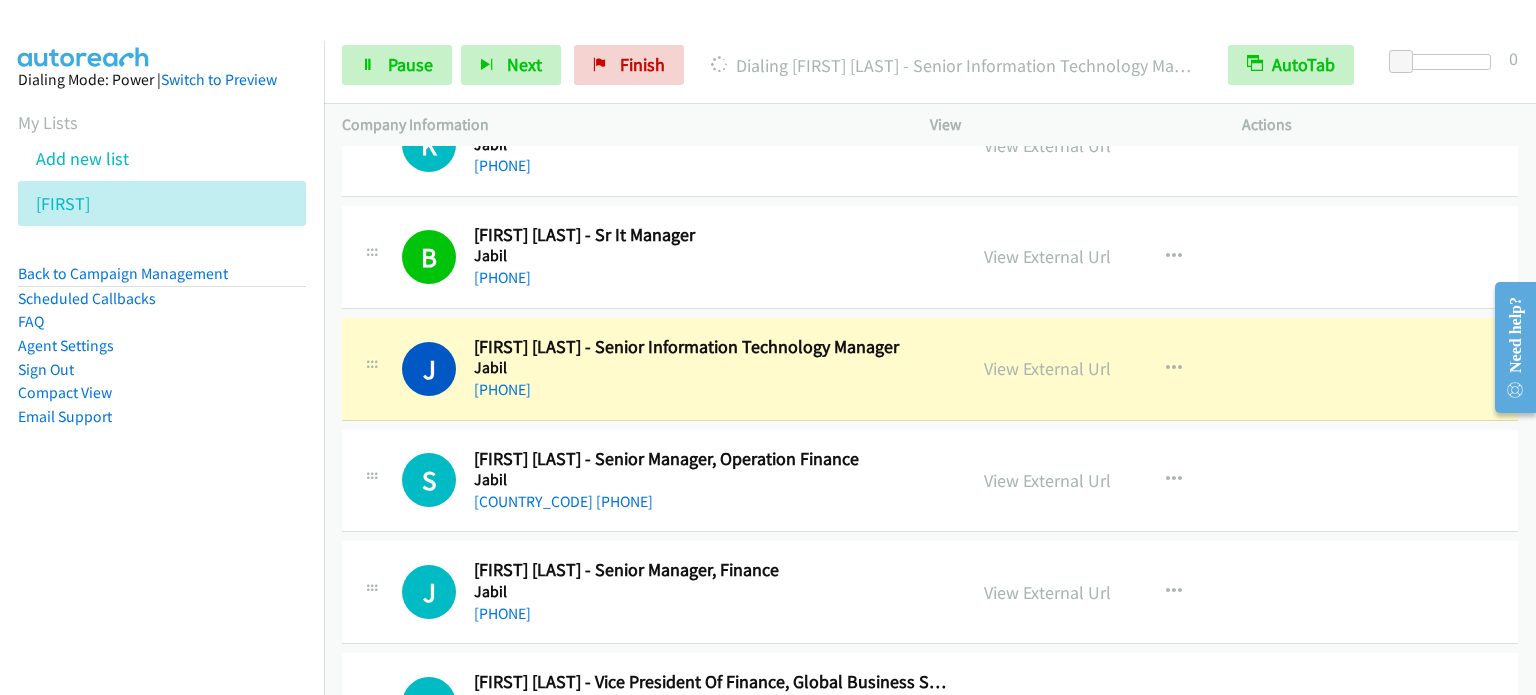 scroll, scrollTop: 7600, scrollLeft: 0, axis: vertical 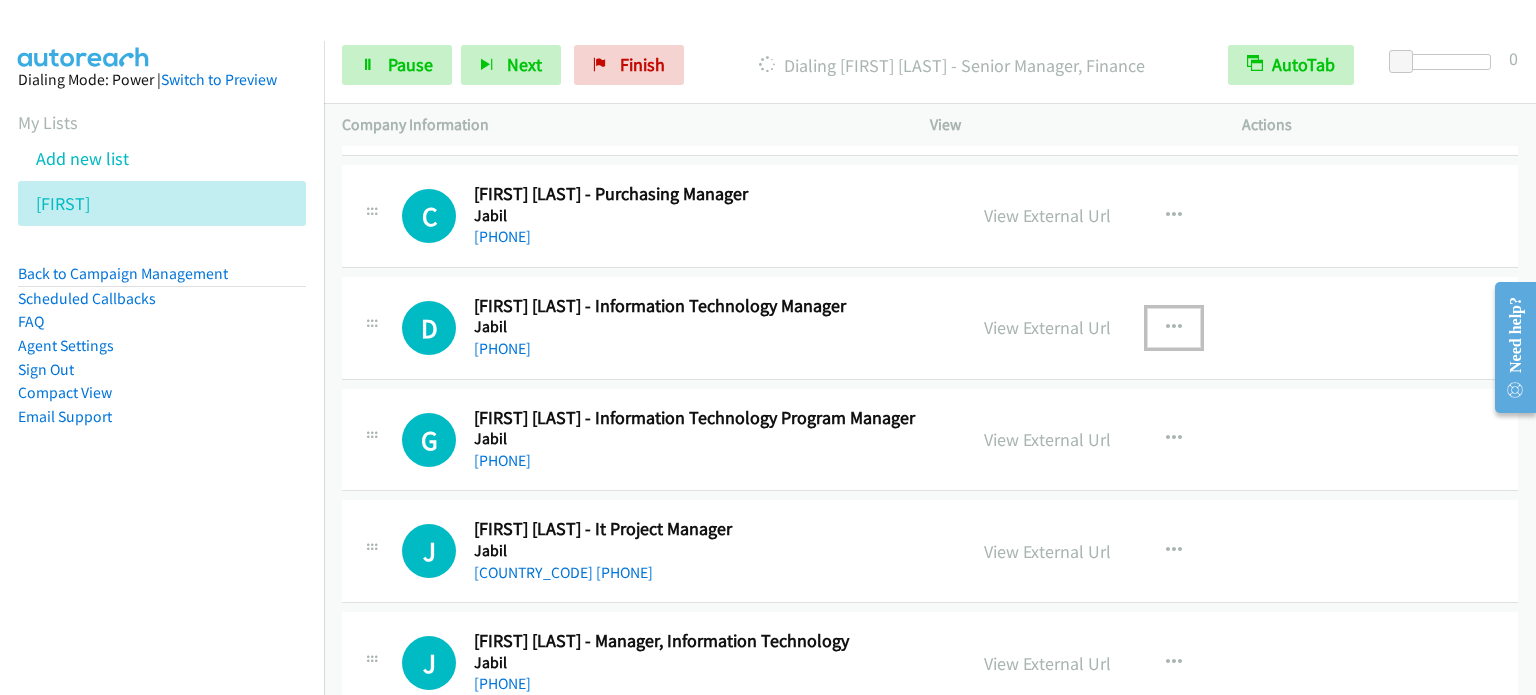 click at bounding box center [1174, 328] 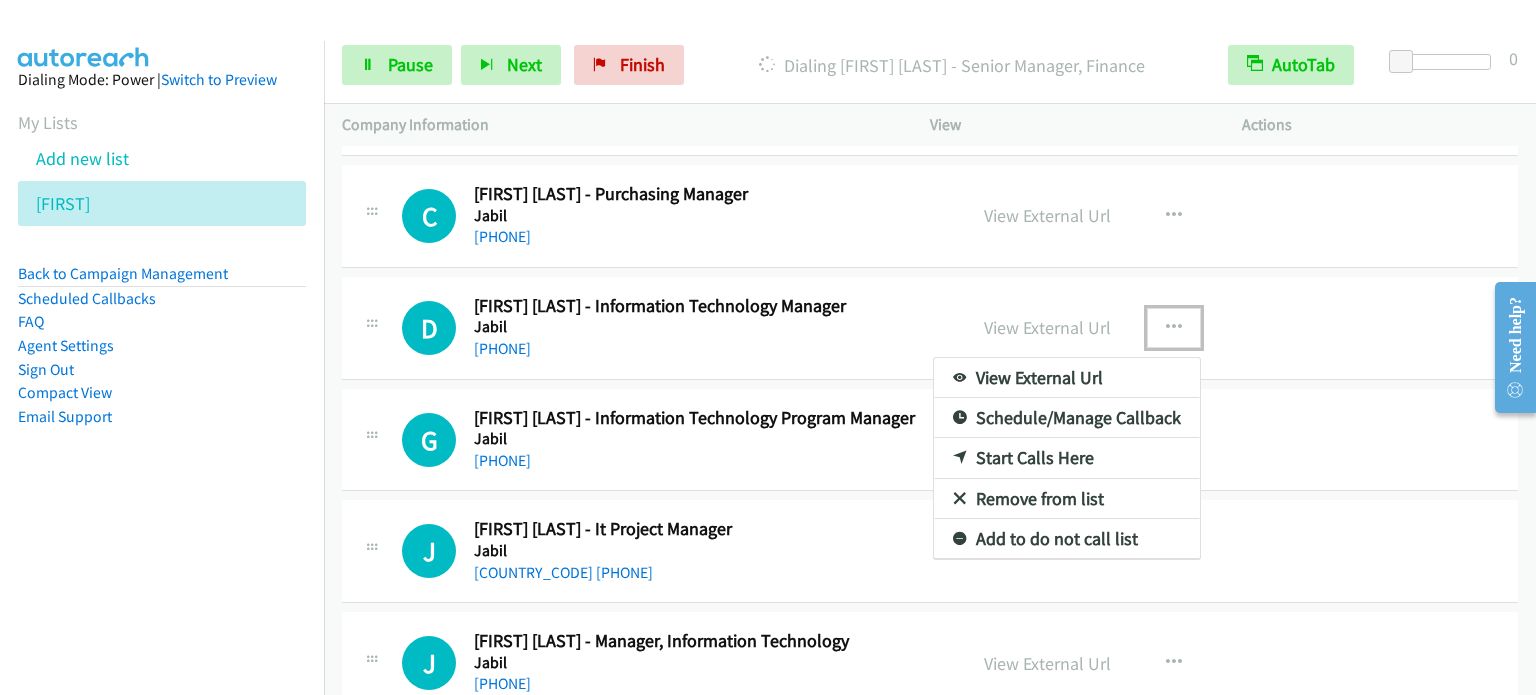 click on "Start Calls Here" at bounding box center [1067, 458] 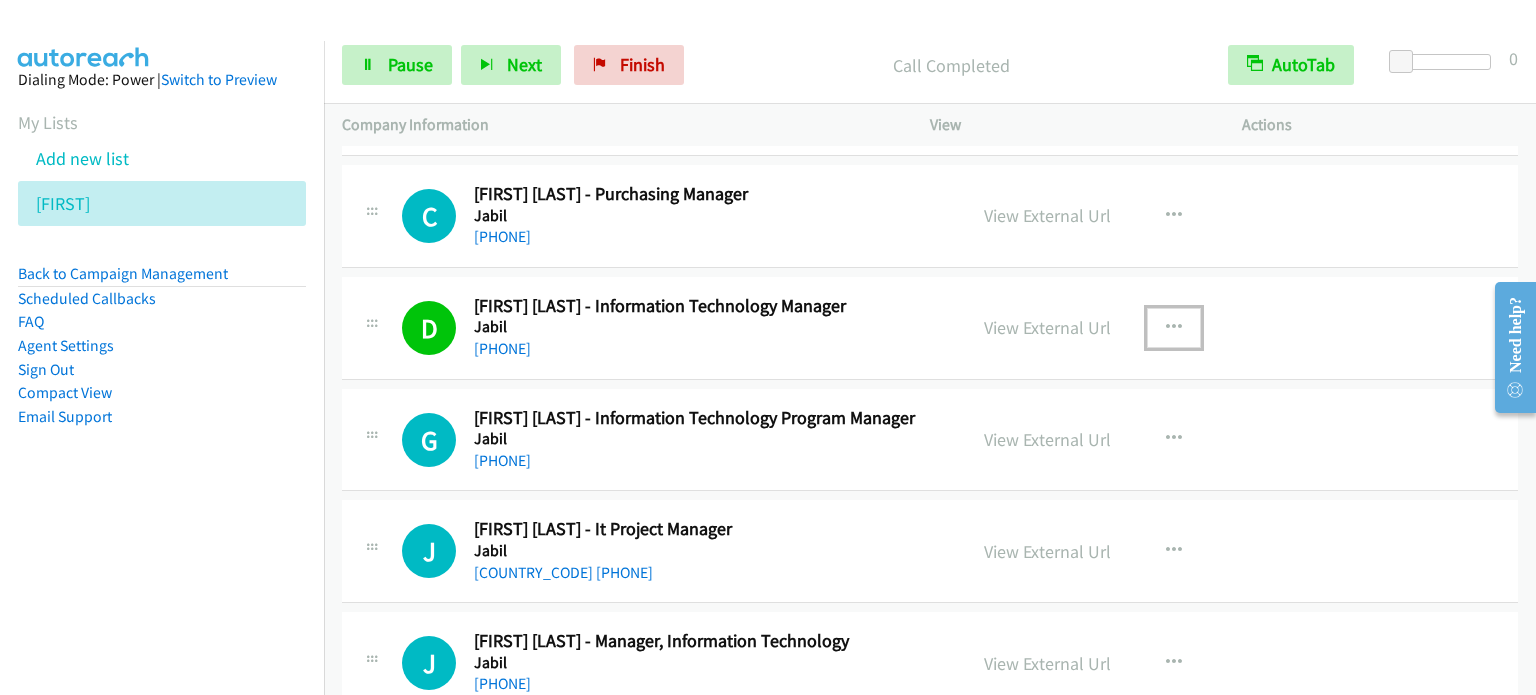 scroll, scrollTop: 8200, scrollLeft: 0, axis: vertical 